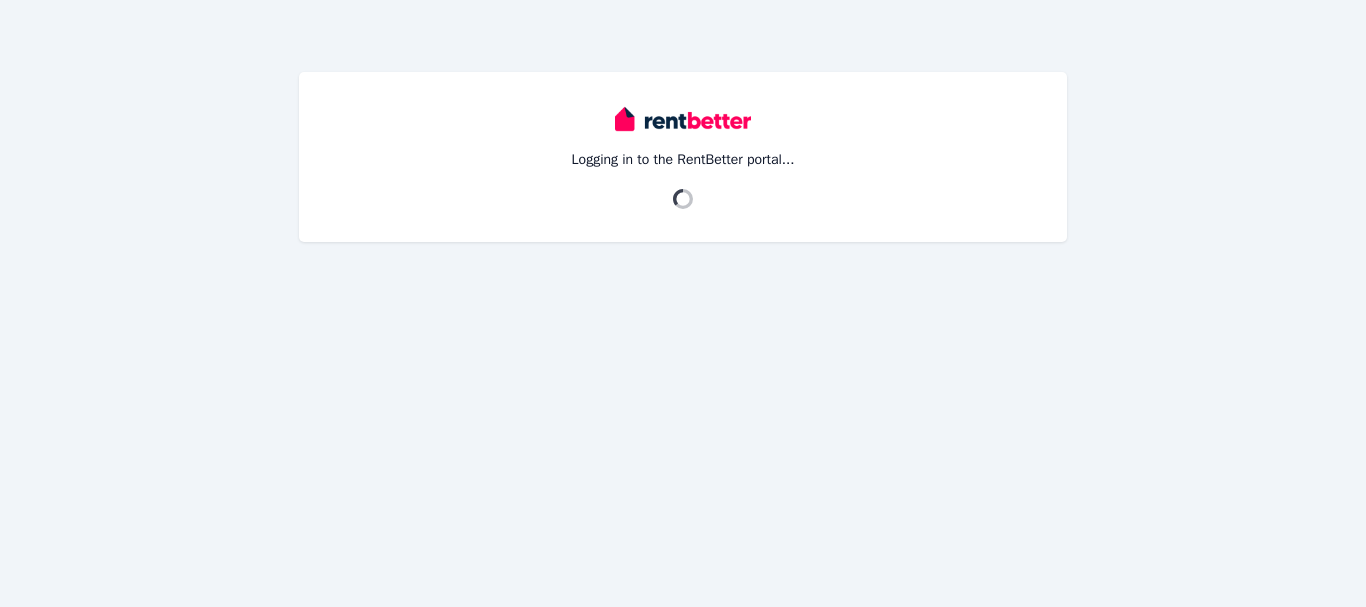 scroll, scrollTop: 0, scrollLeft: 0, axis: both 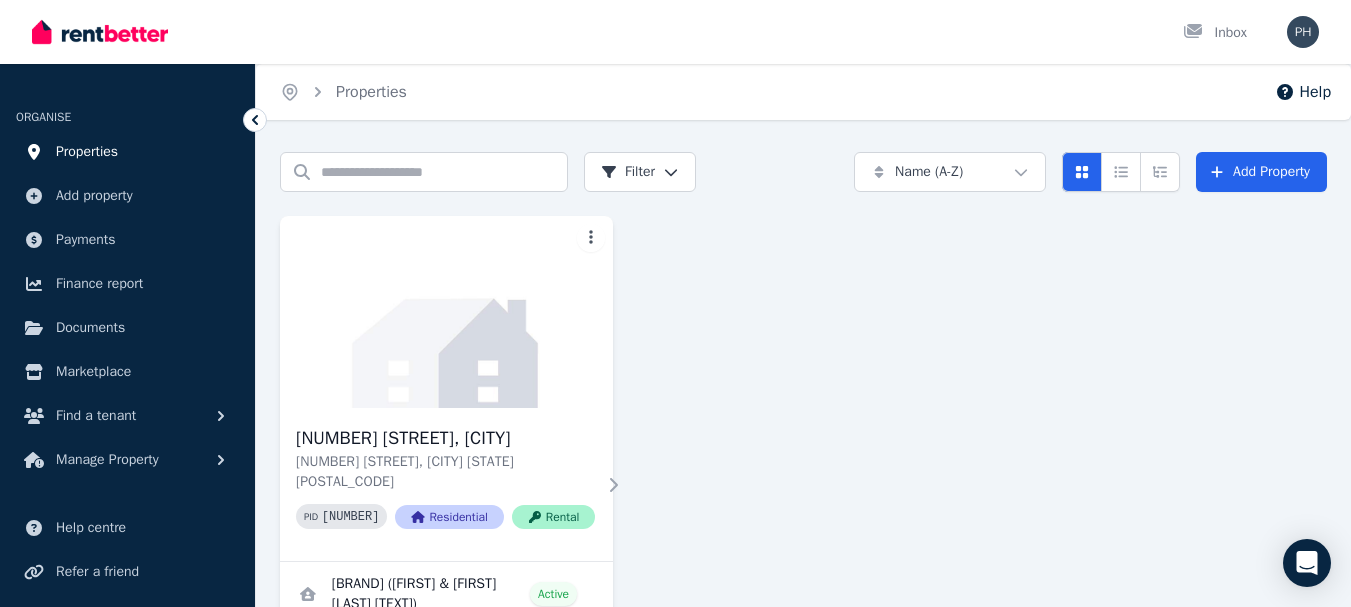 click on "Properties" at bounding box center [87, 152] 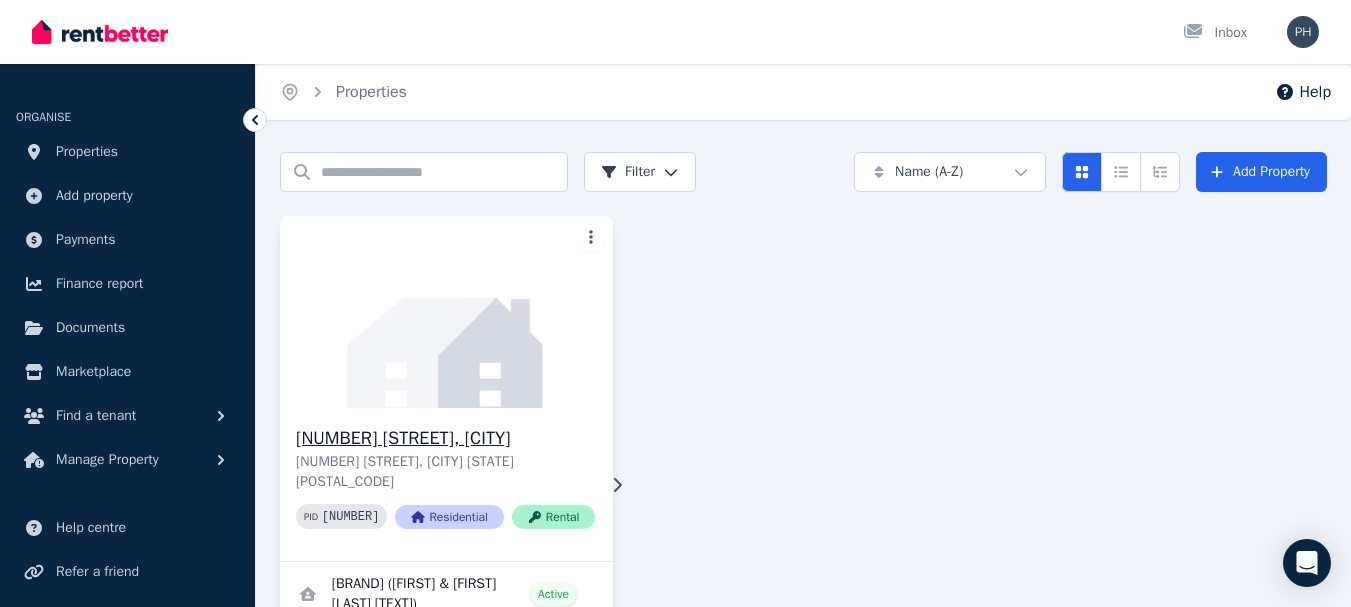 click 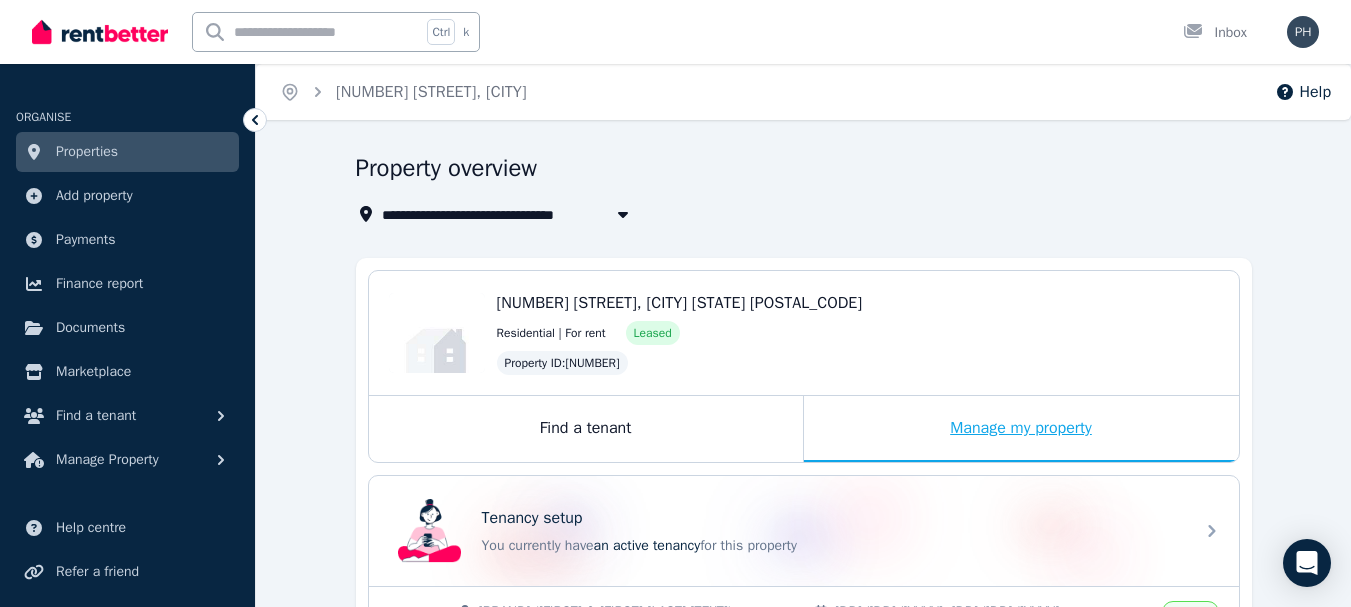 click on "Manage my property" at bounding box center (1021, 429) 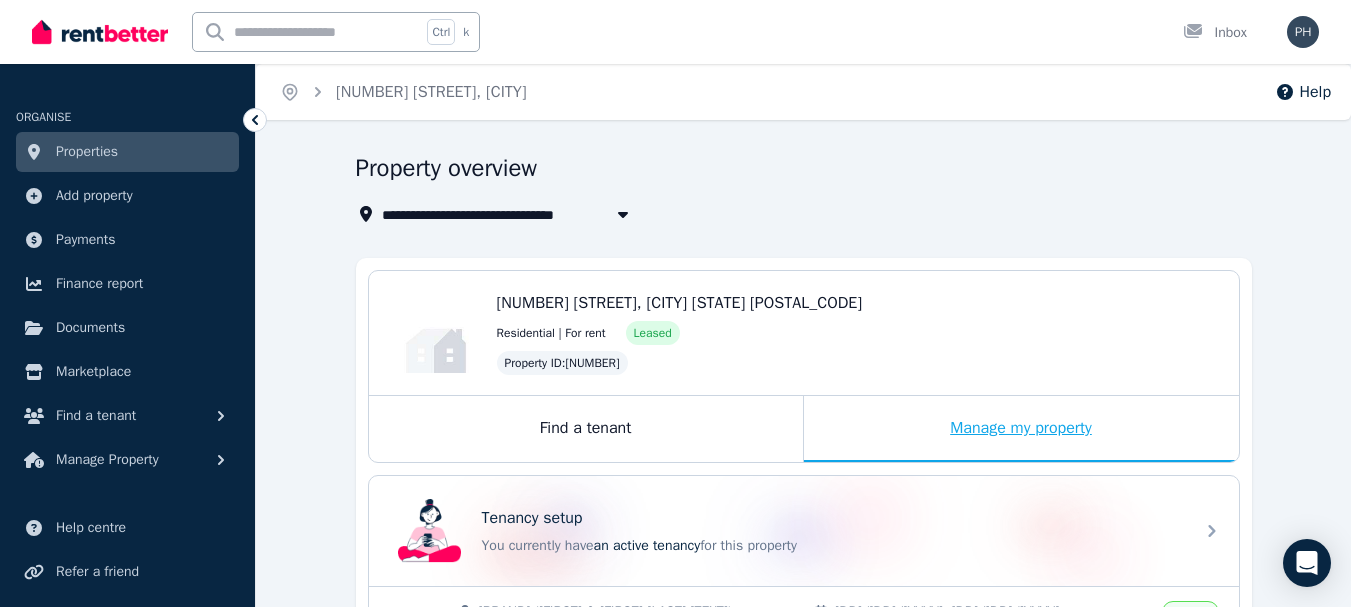click on "Manage my property" at bounding box center [1021, 429] 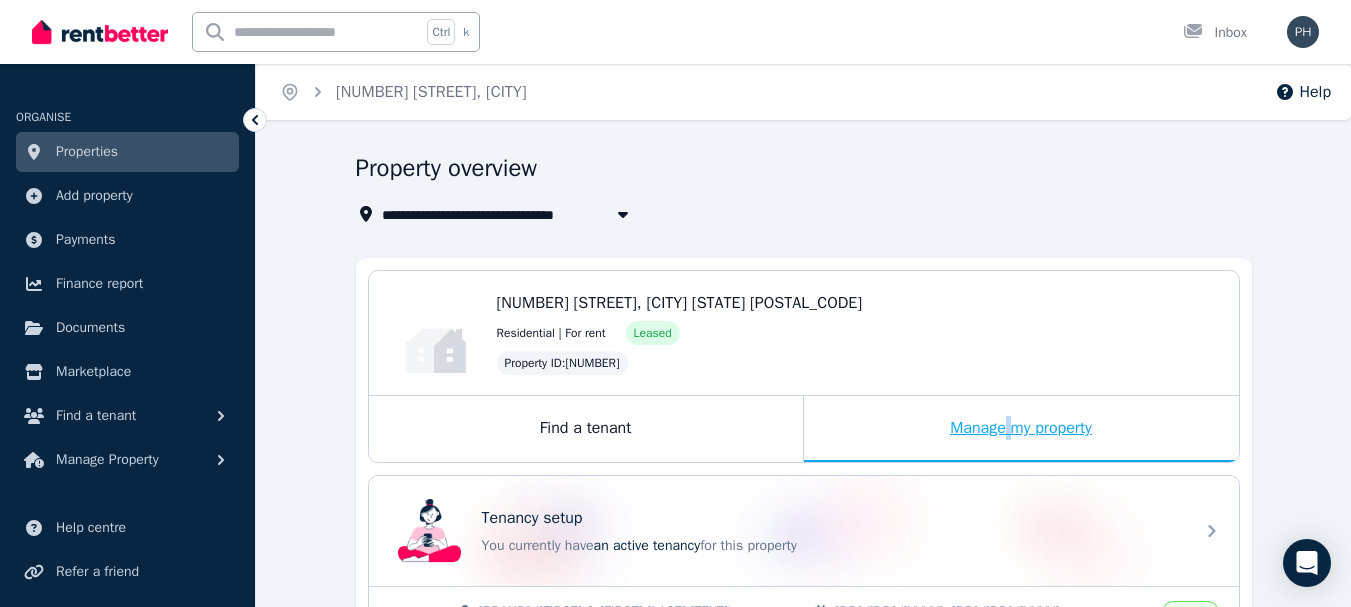 click on "Manage my property" at bounding box center (1021, 429) 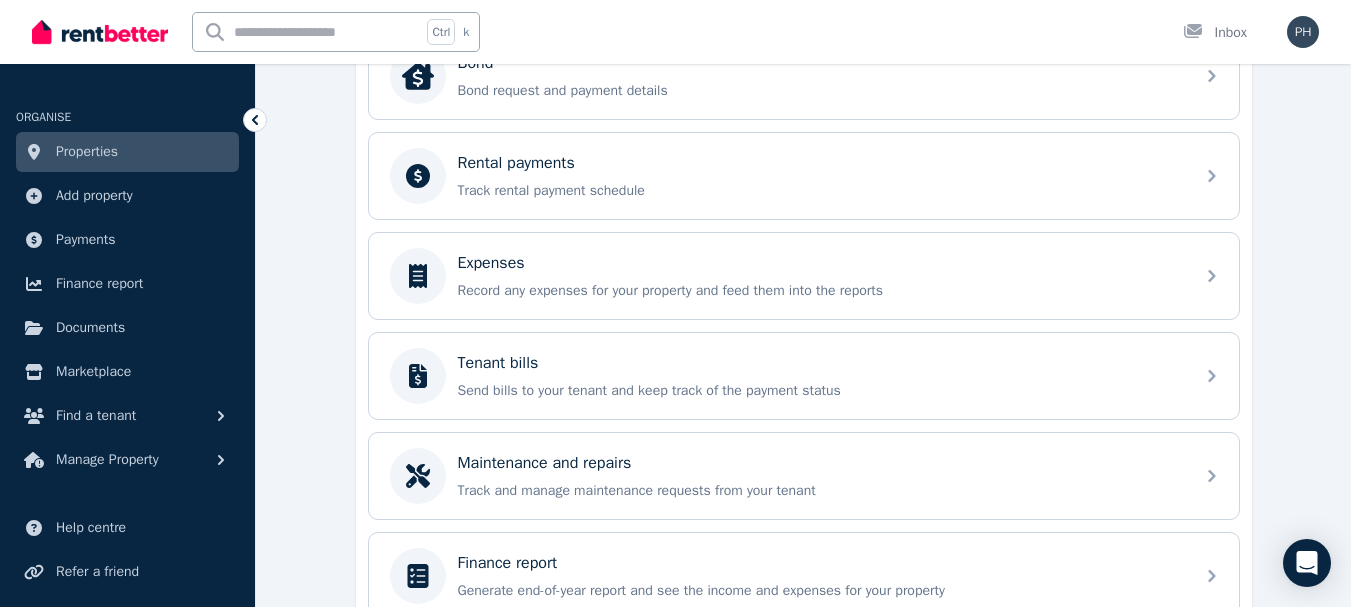 scroll, scrollTop: 700, scrollLeft: 0, axis: vertical 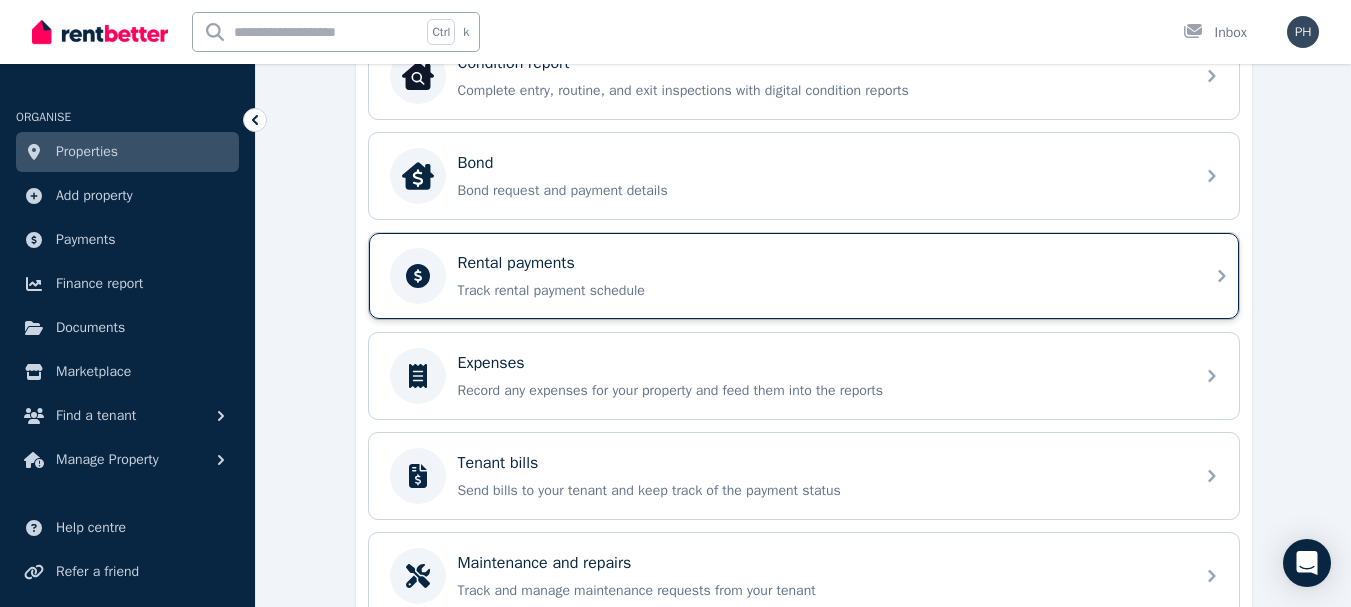 click on "Track rental payment schedule" at bounding box center [820, 291] 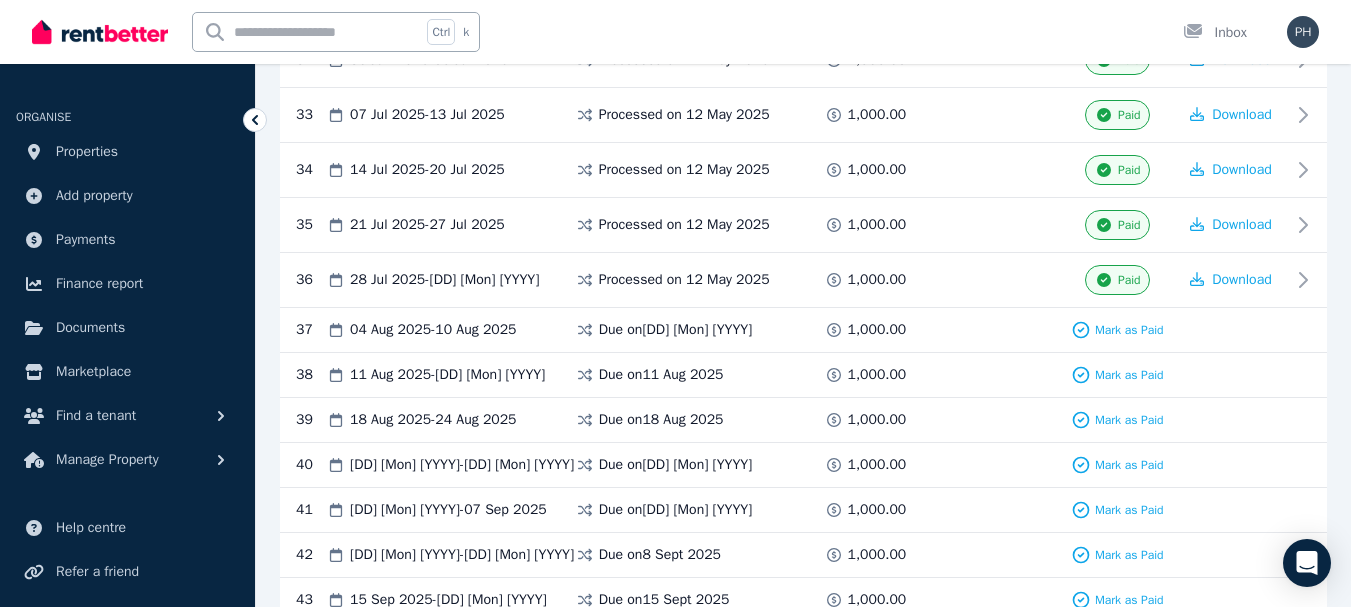 scroll, scrollTop: 2200, scrollLeft: 0, axis: vertical 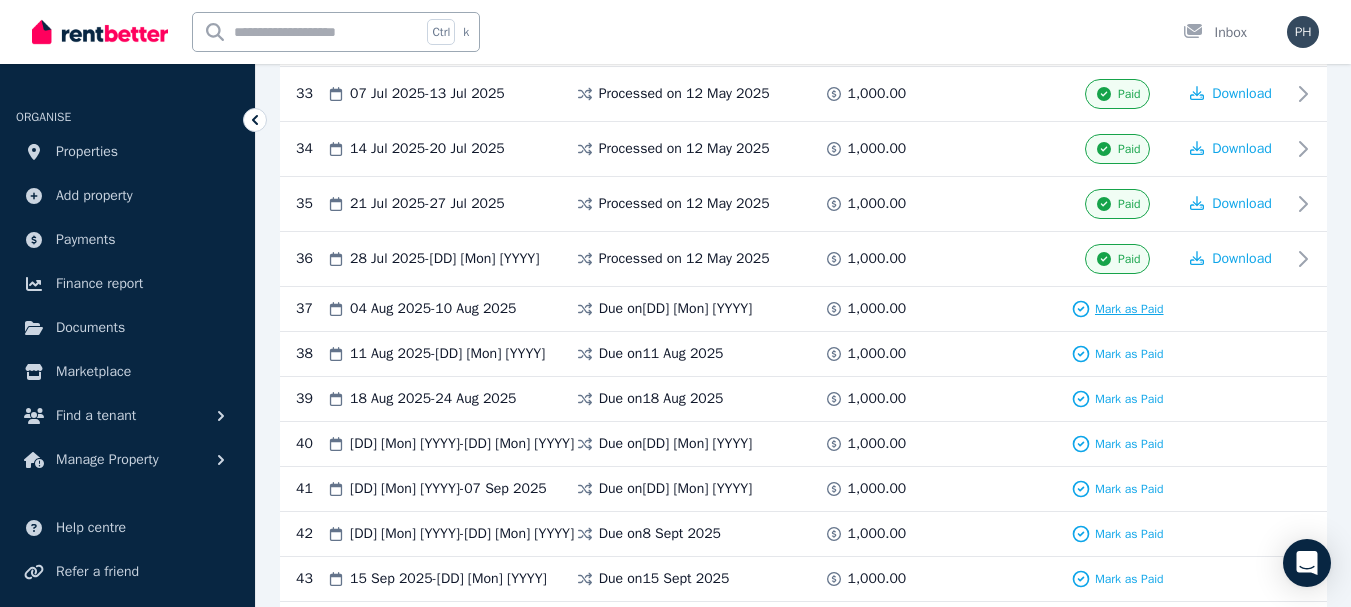 click on "Mark as Paid" at bounding box center [1129, 309] 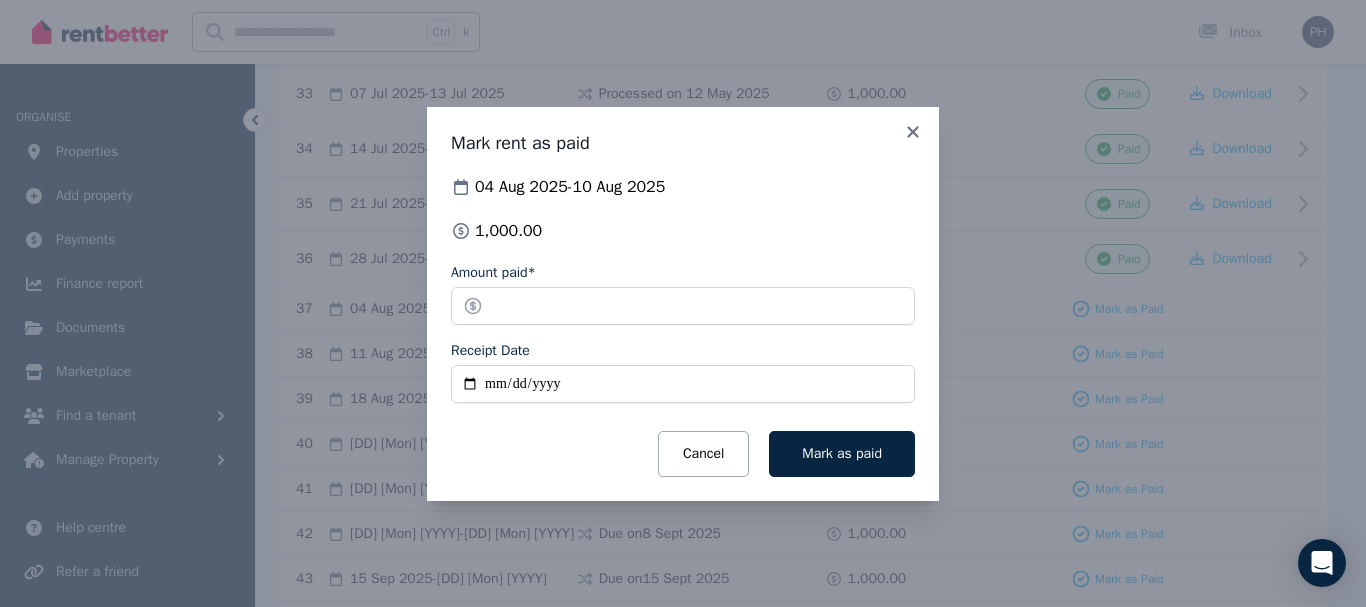 click on "Receipt Date" at bounding box center [683, 384] 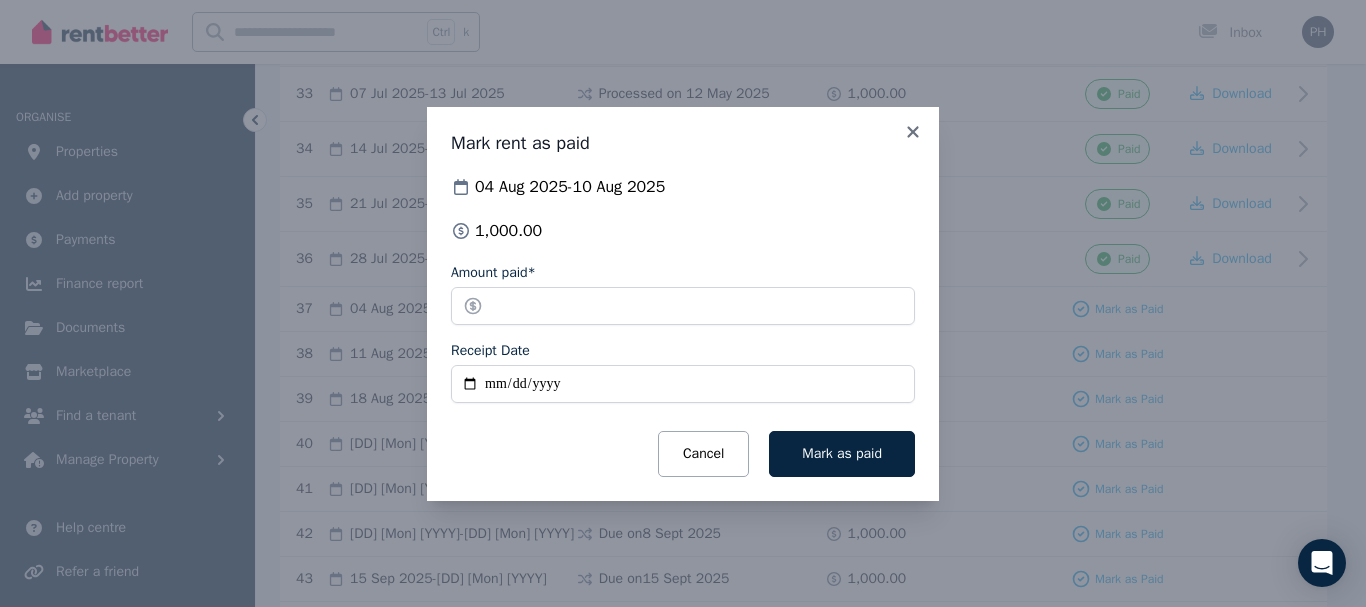 type on "**********" 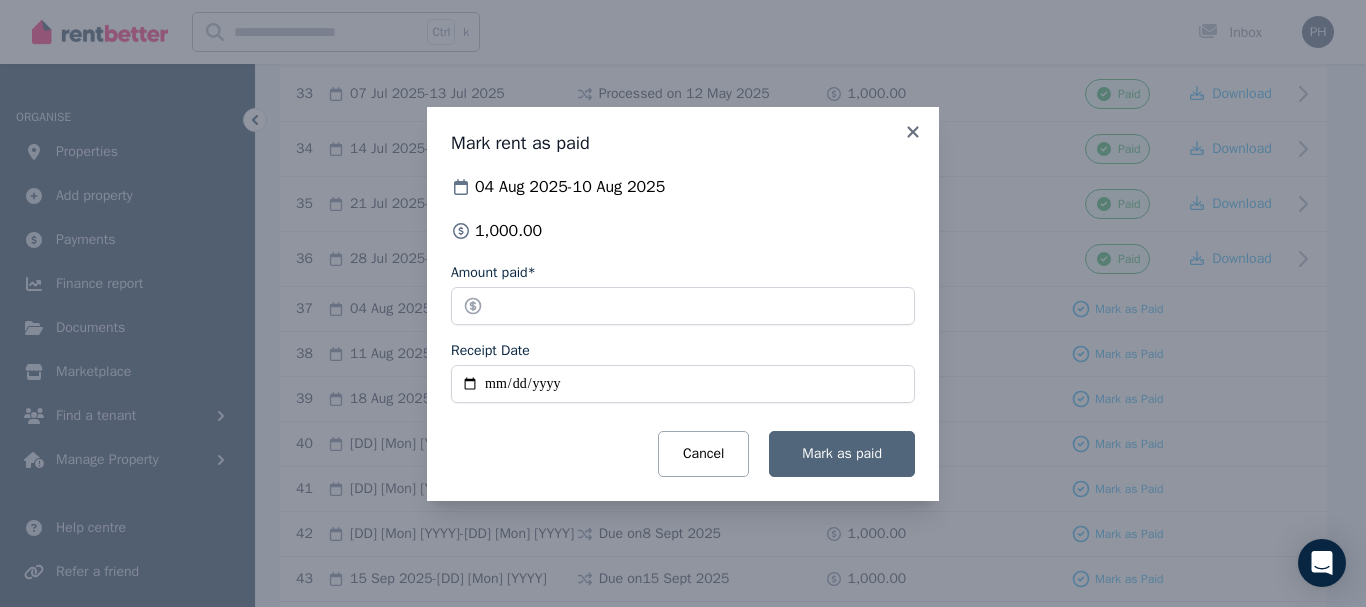 click on "Mark as paid" at bounding box center (842, 453) 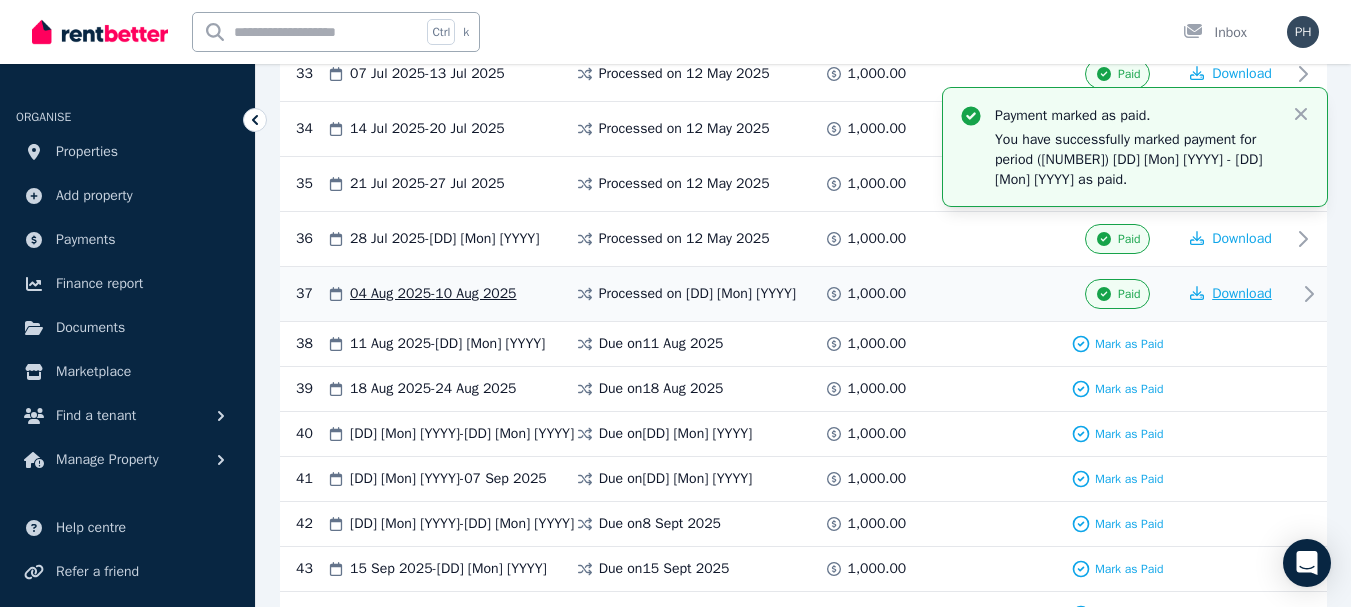 click on "Download" at bounding box center [1242, 293] 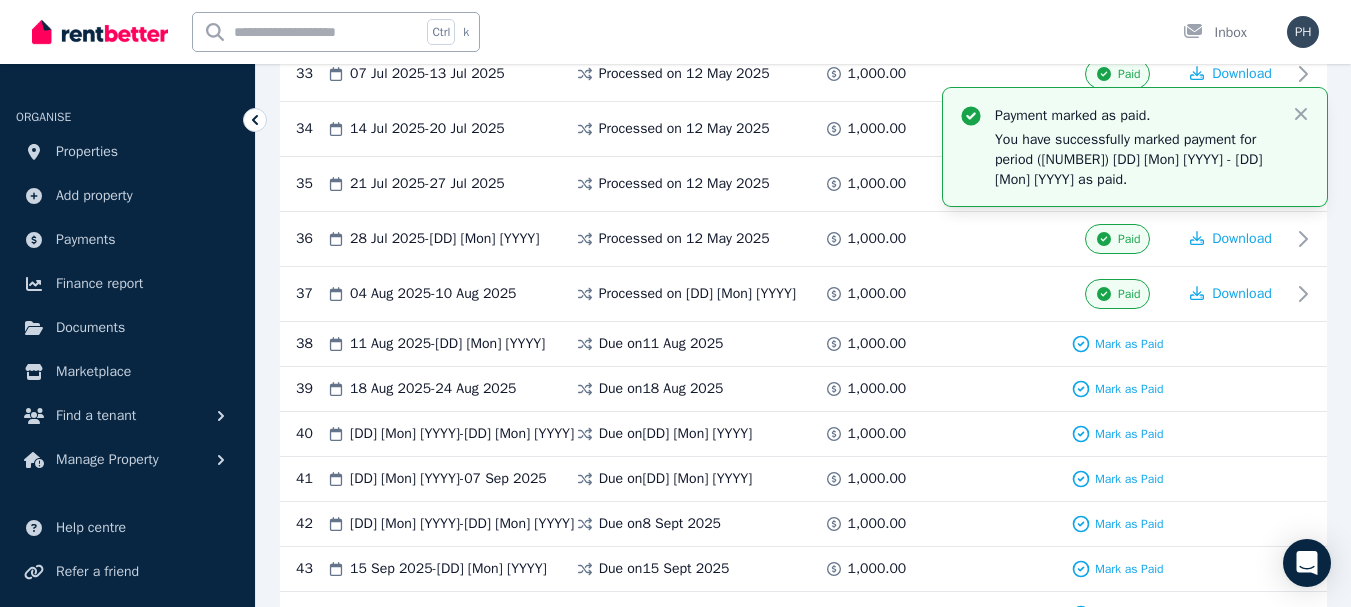 click on "[NUMBER] [DD] [Mon] [YYYY]  -  [DD] [Mon] [YYYY] Due on  [DD] [Mon] [YYYY] [PRICE] Mark as Paid" at bounding box center [803, 569] 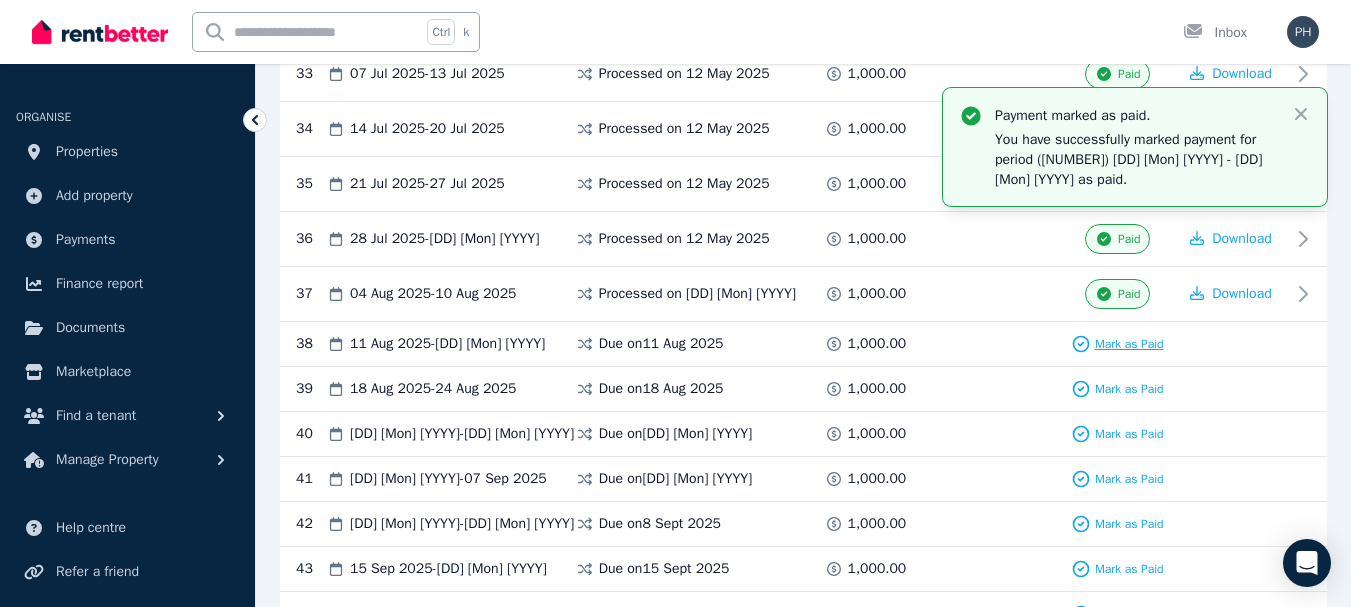 click on "Mark as Paid" at bounding box center [1129, 344] 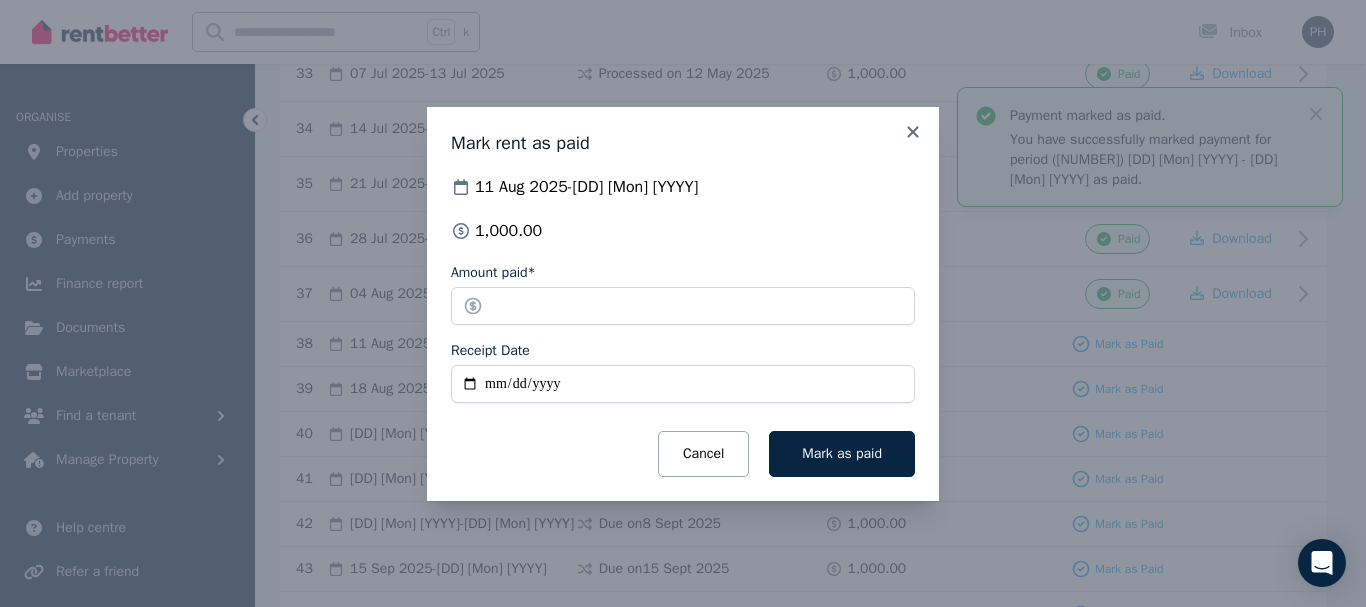 click on "Receipt Date" at bounding box center (683, 384) 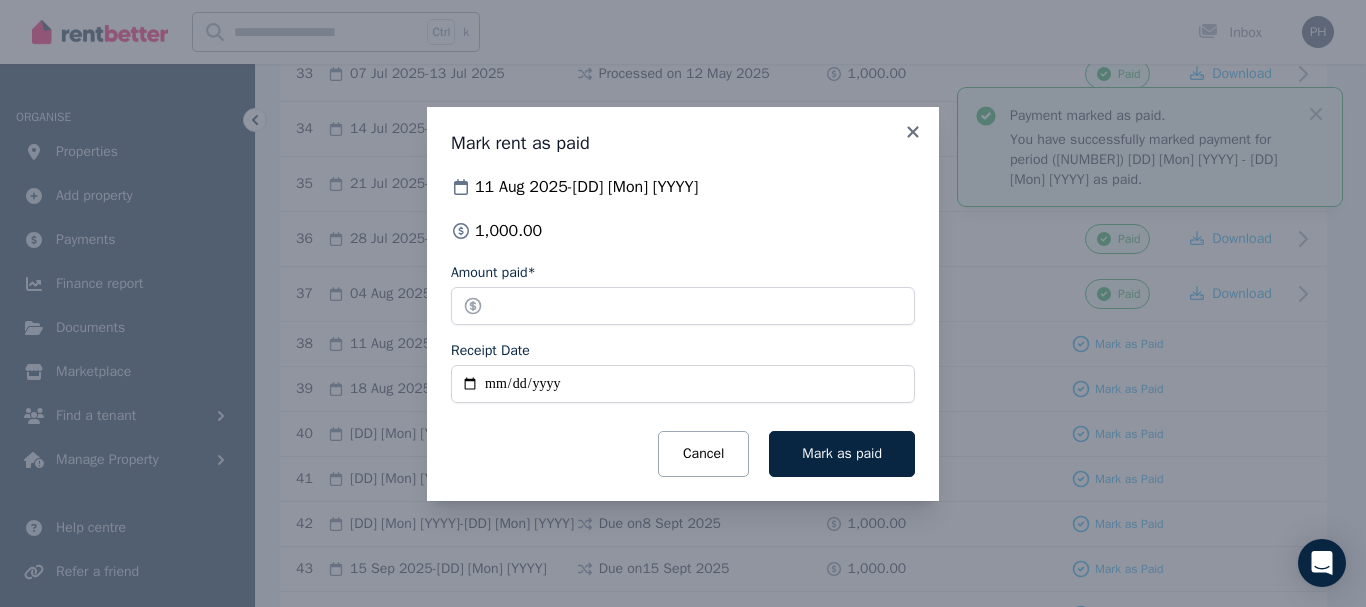 type on "**********" 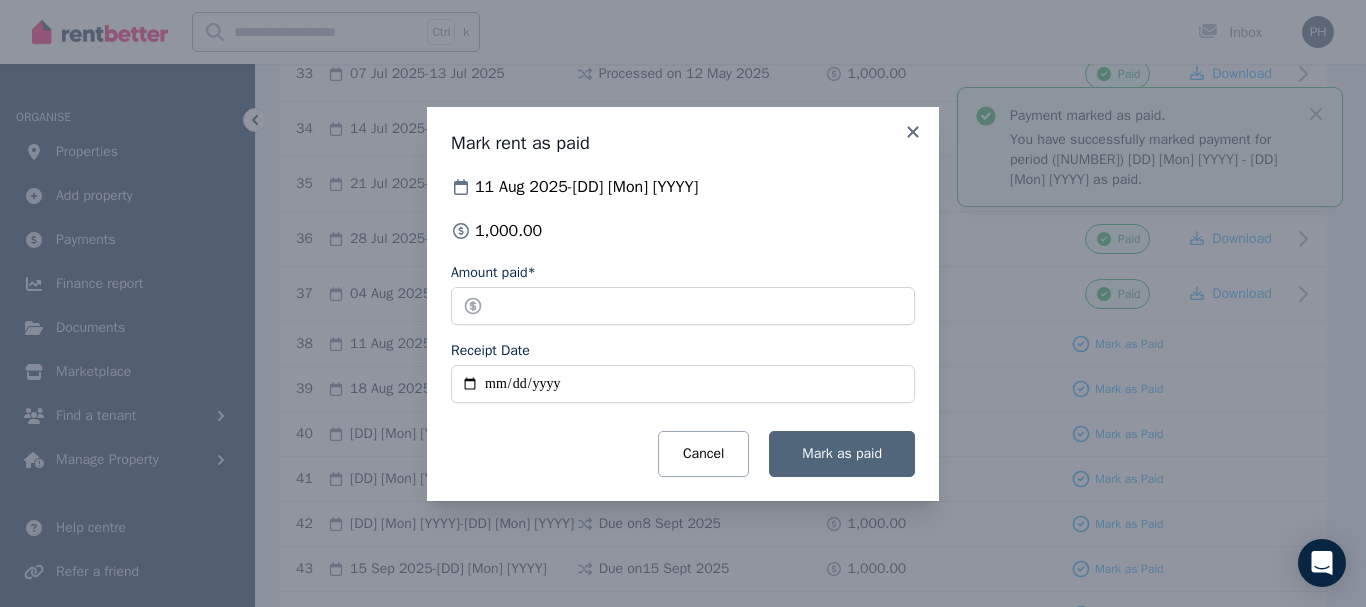 click on "Mark as paid" at bounding box center (842, 453) 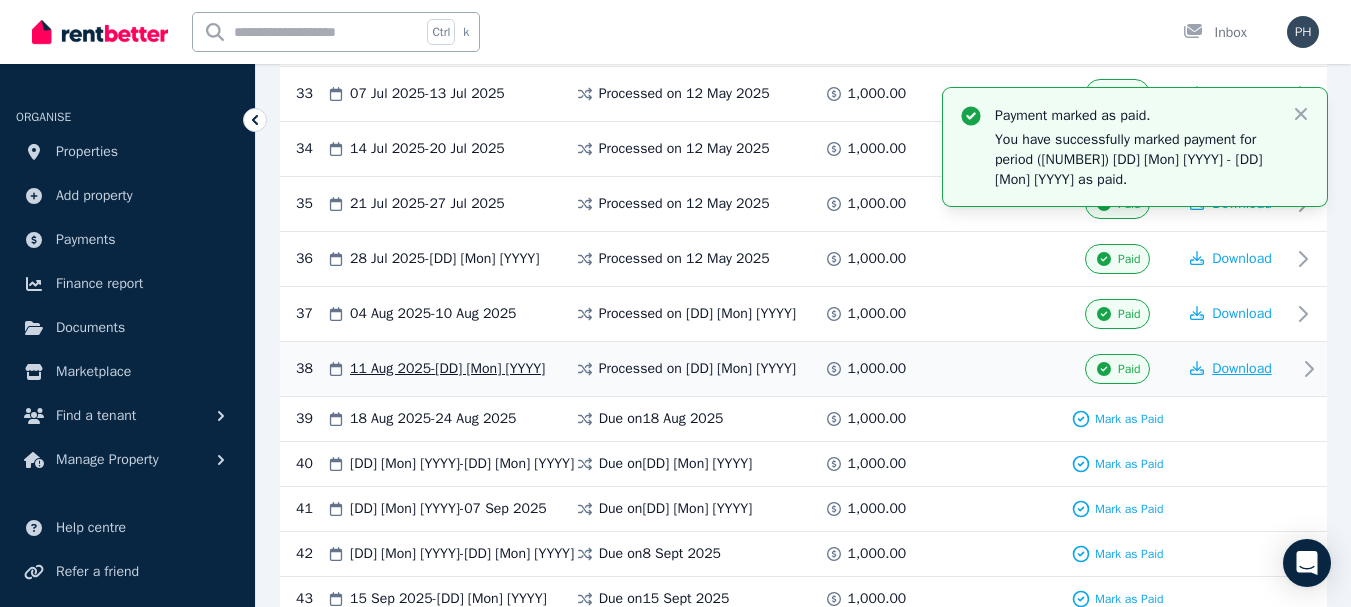 click on "Download" at bounding box center (1242, 368) 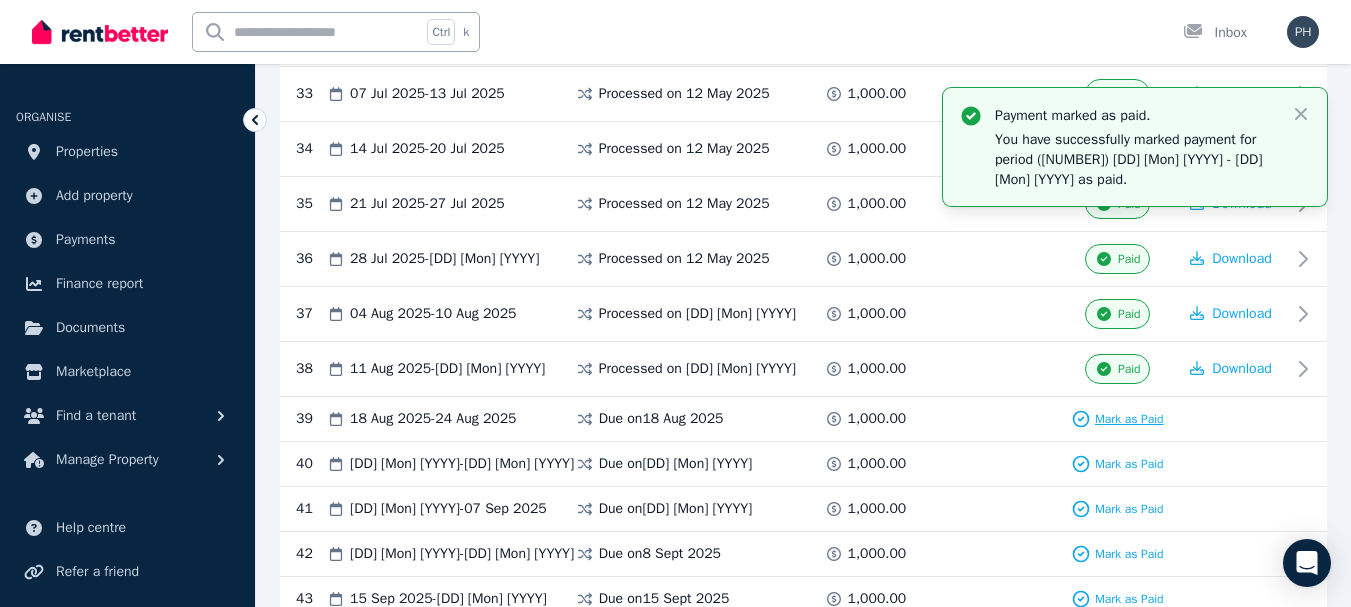 click on "Mark as Paid" at bounding box center (1129, 419) 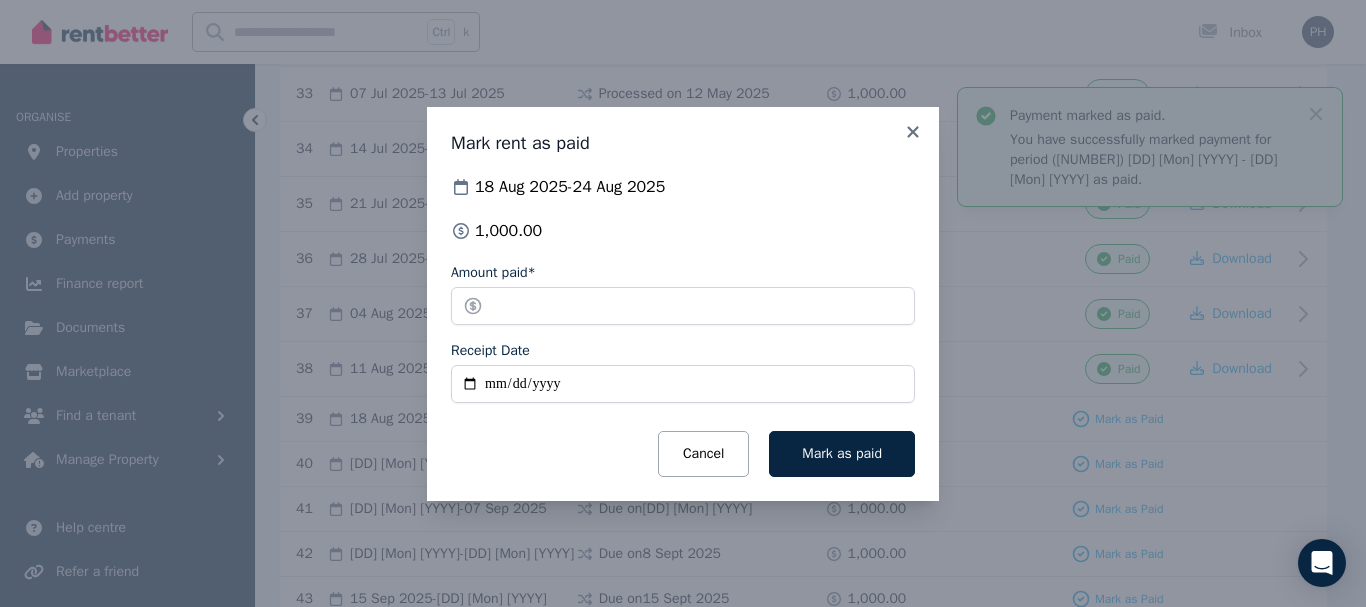 click on "Receipt Date" at bounding box center (683, 384) 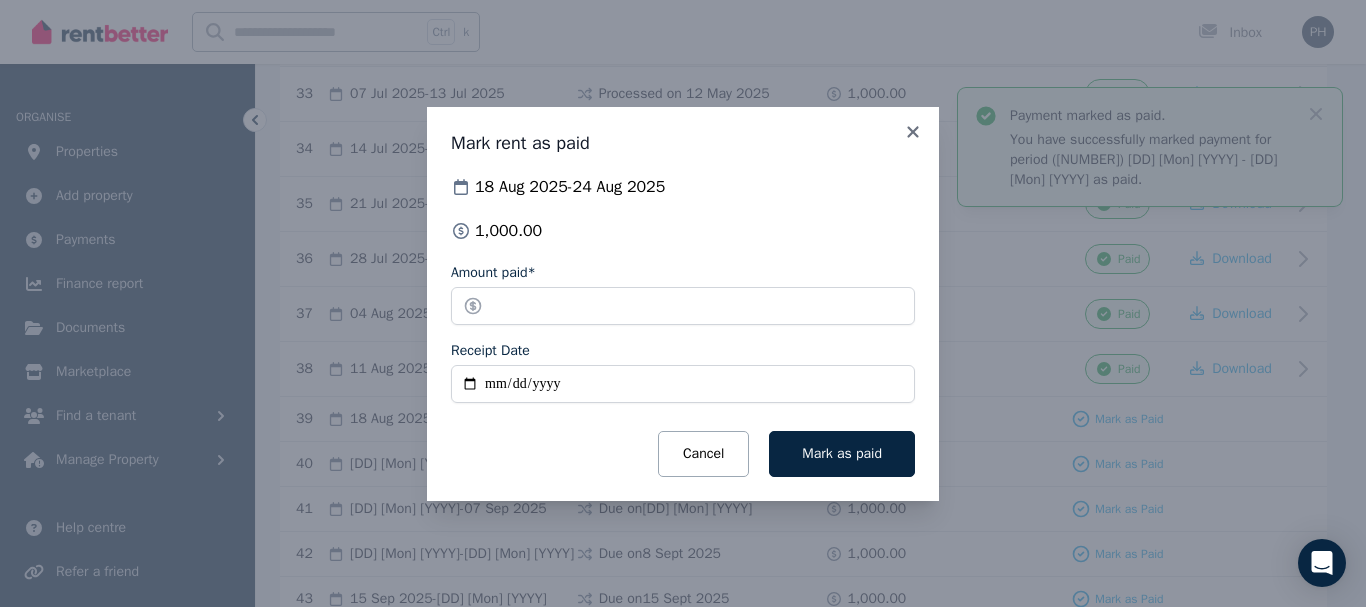 type on "**********" 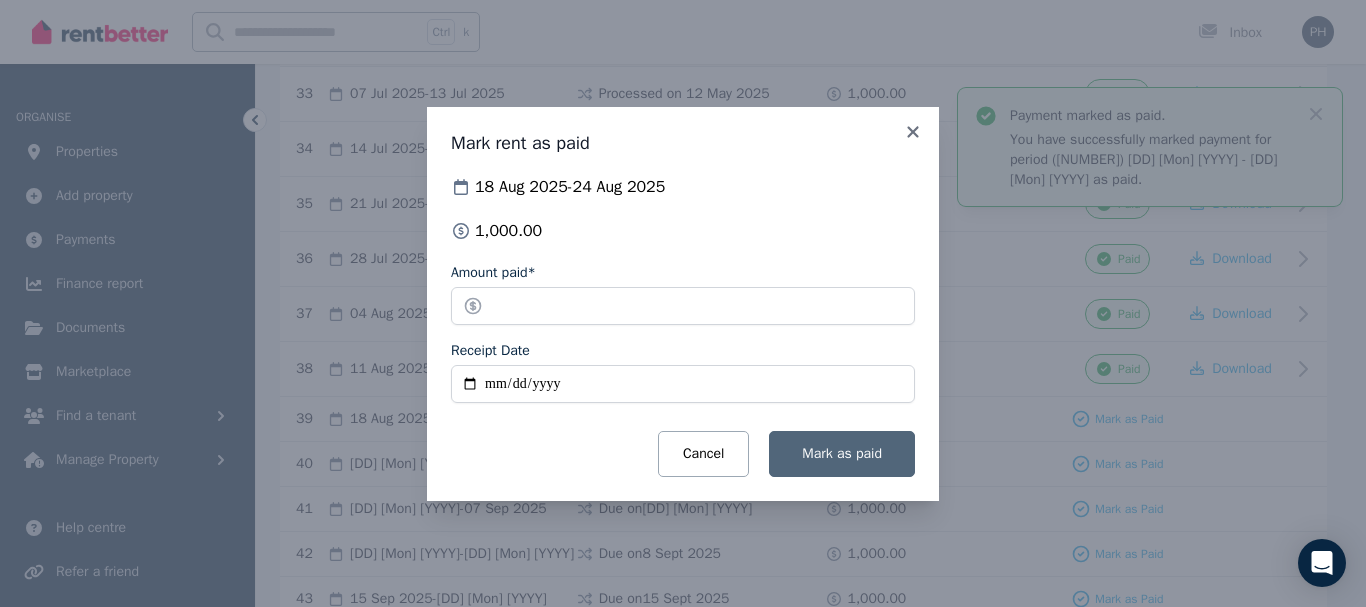 click on "Mark as paid" at bounding box center [842, 453] 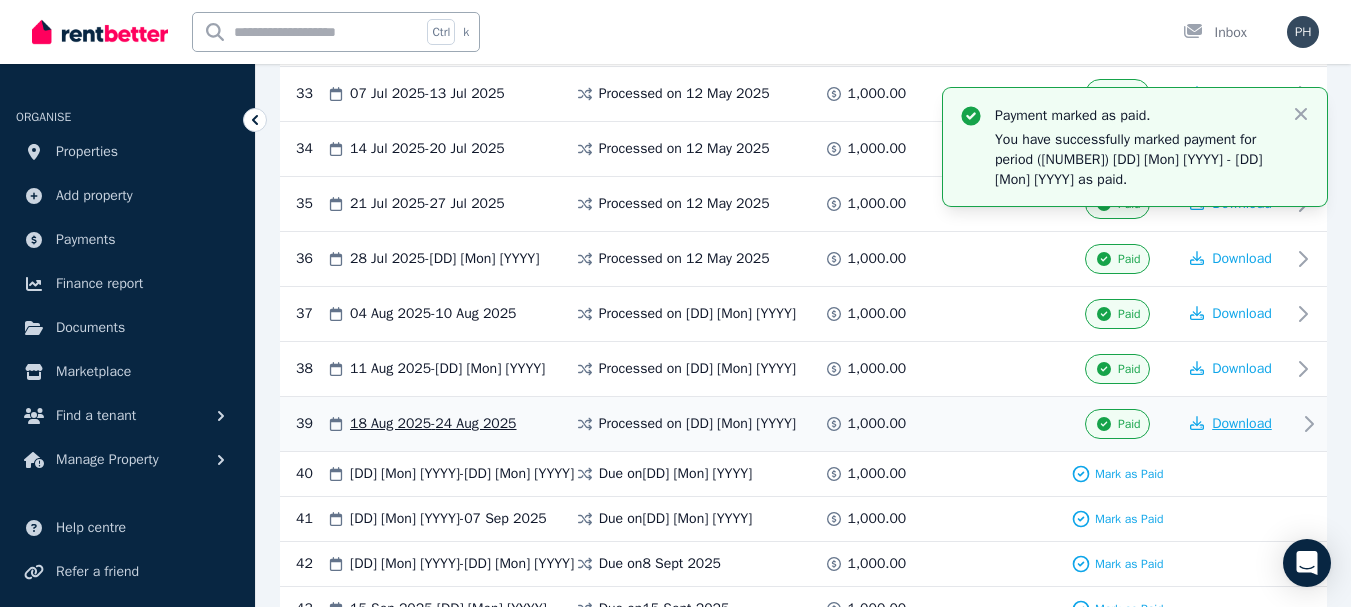 click on "Download" at bounding box center [1242, 423] 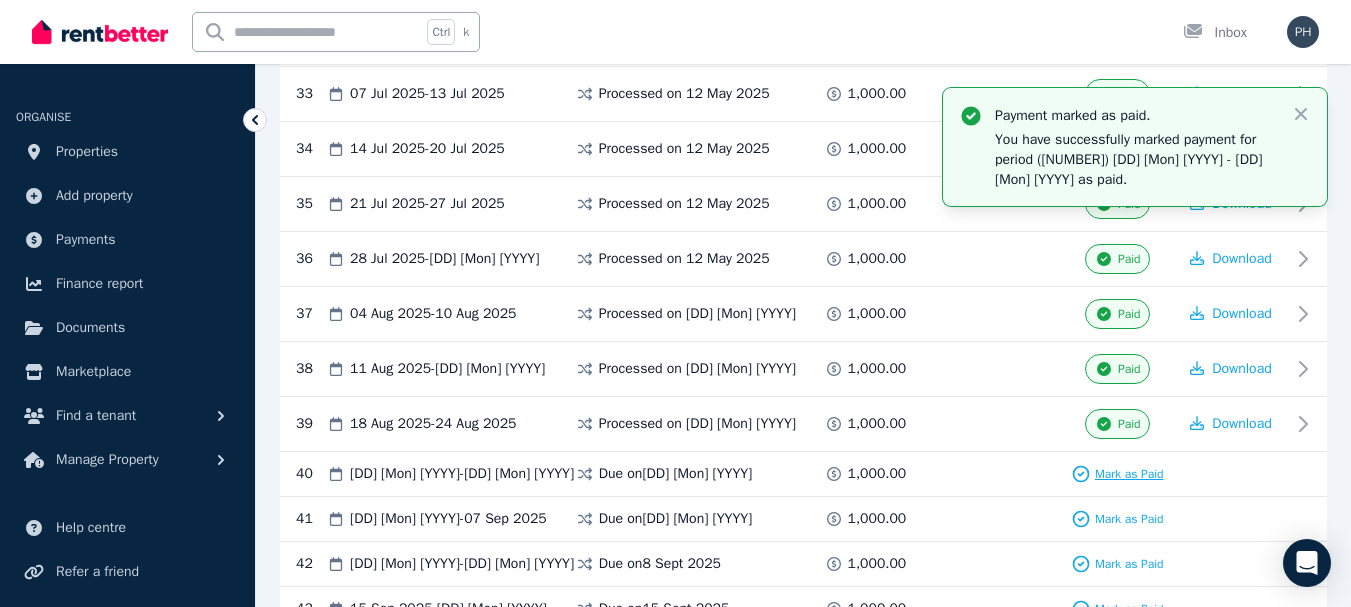 click on "Mark as Paid" at bounding box center (1129, 474) 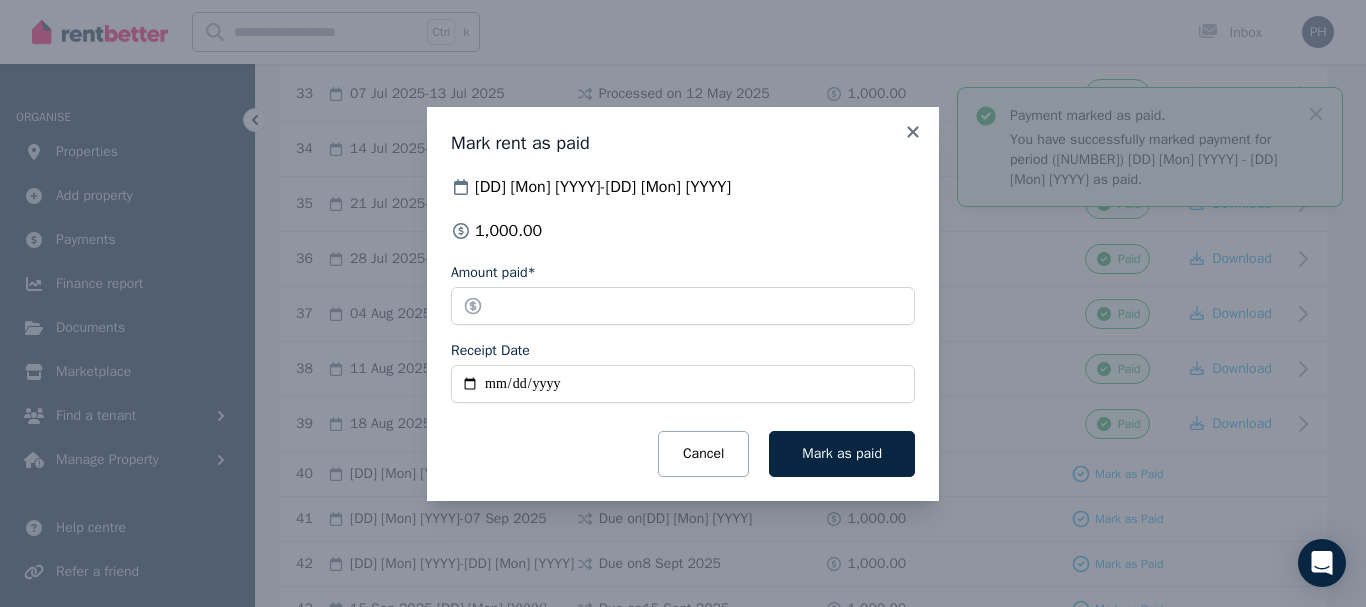 click on "Receipt Date" at bounding box center [683, 384] 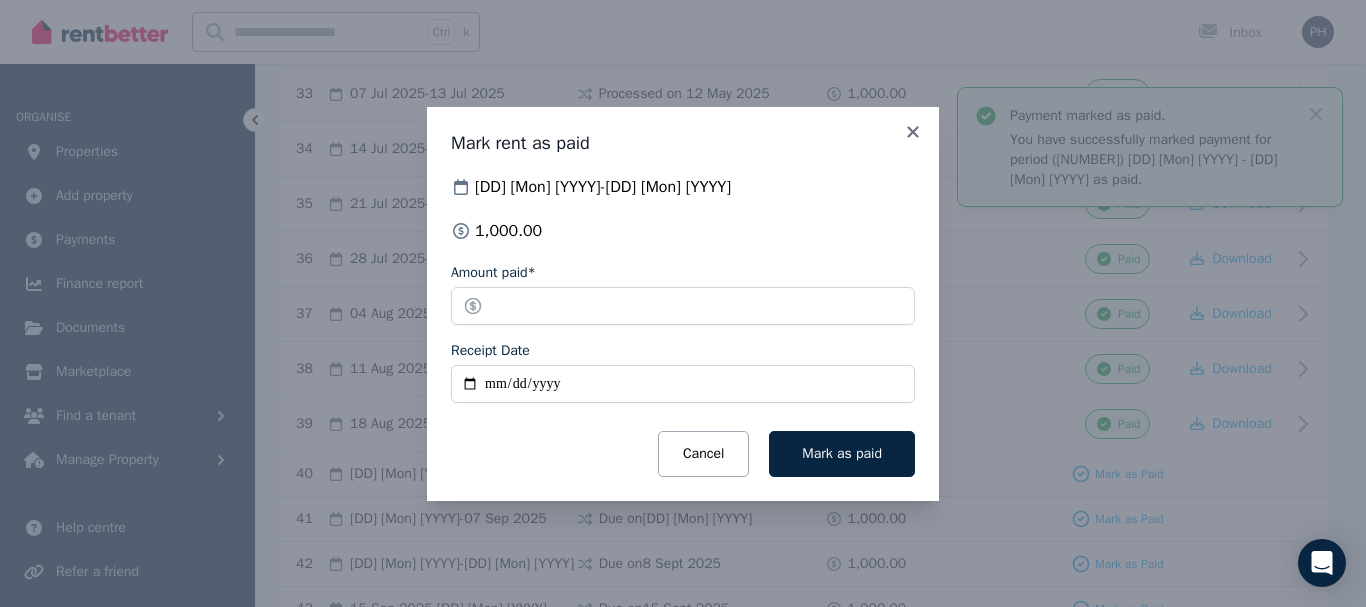 type on "**********" 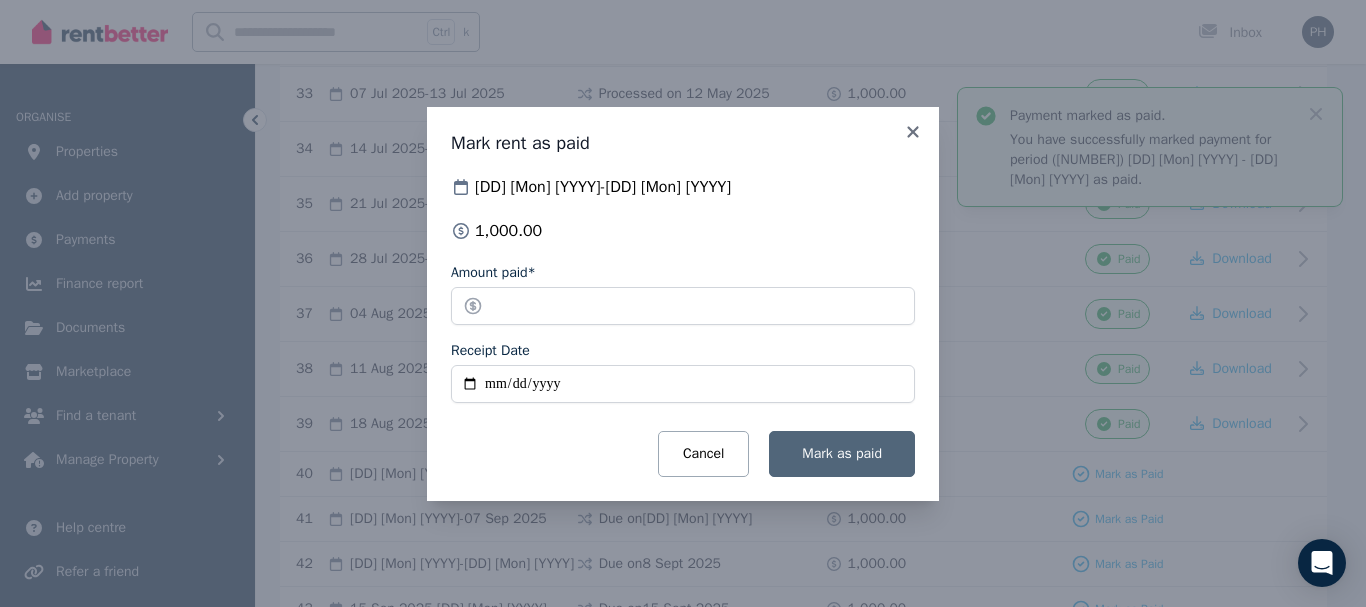 click on "Mark as paid" at bounding box center [842, 453] 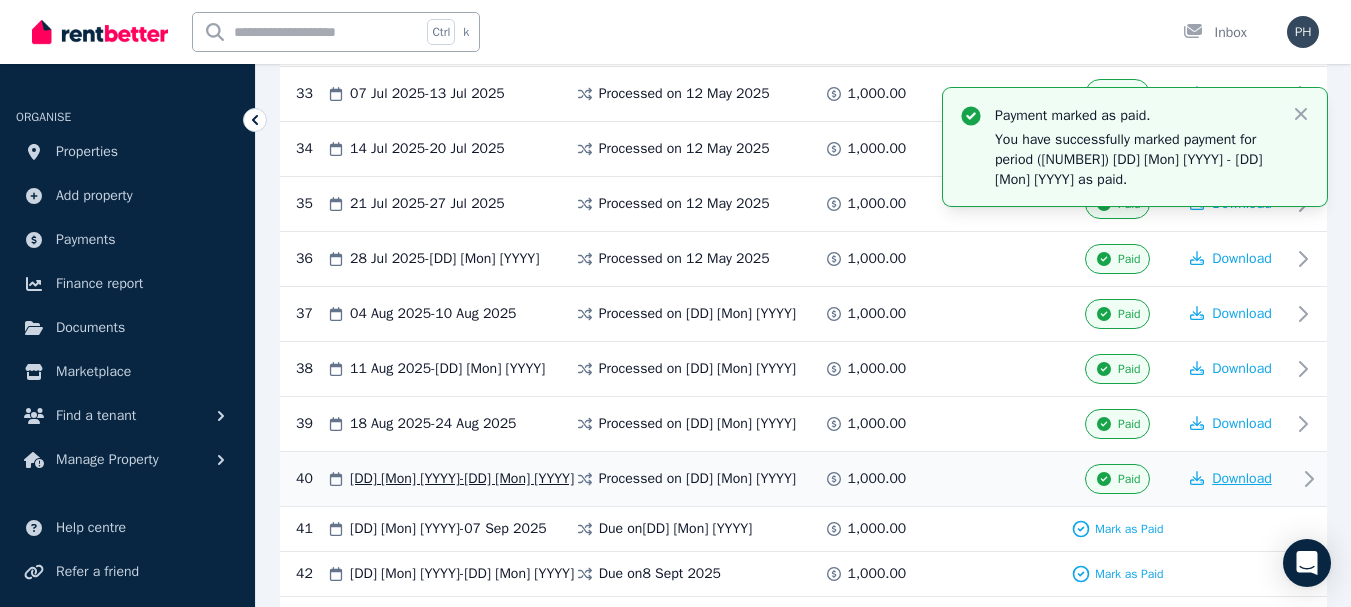 click on "Download" at bounding box center (1242, 478) 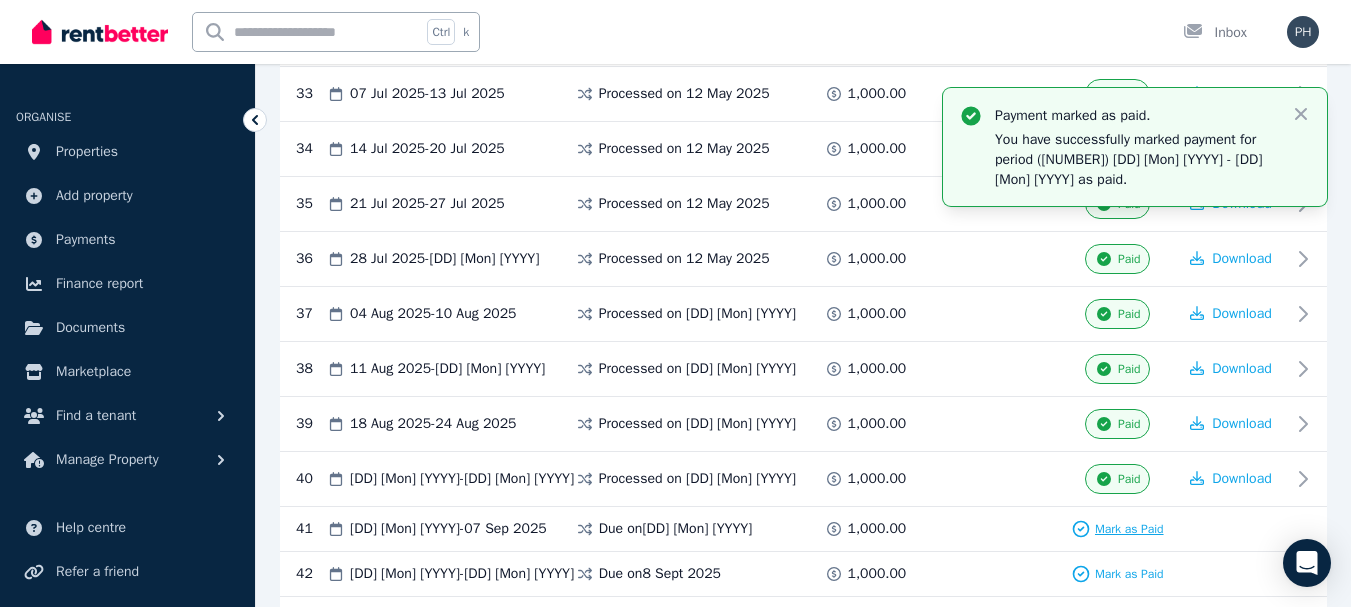 click on "Mark as Paid" at bounding box center [1129, 529] 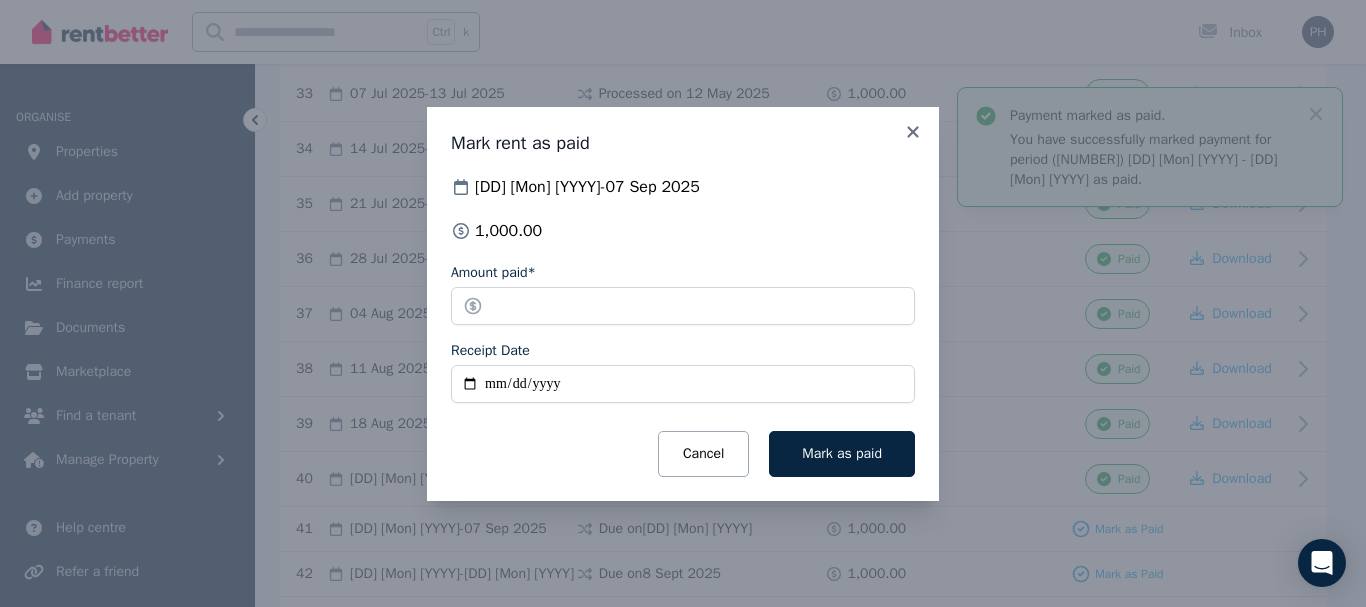 click on "Receipt Date" at bounding box center [683, 384] 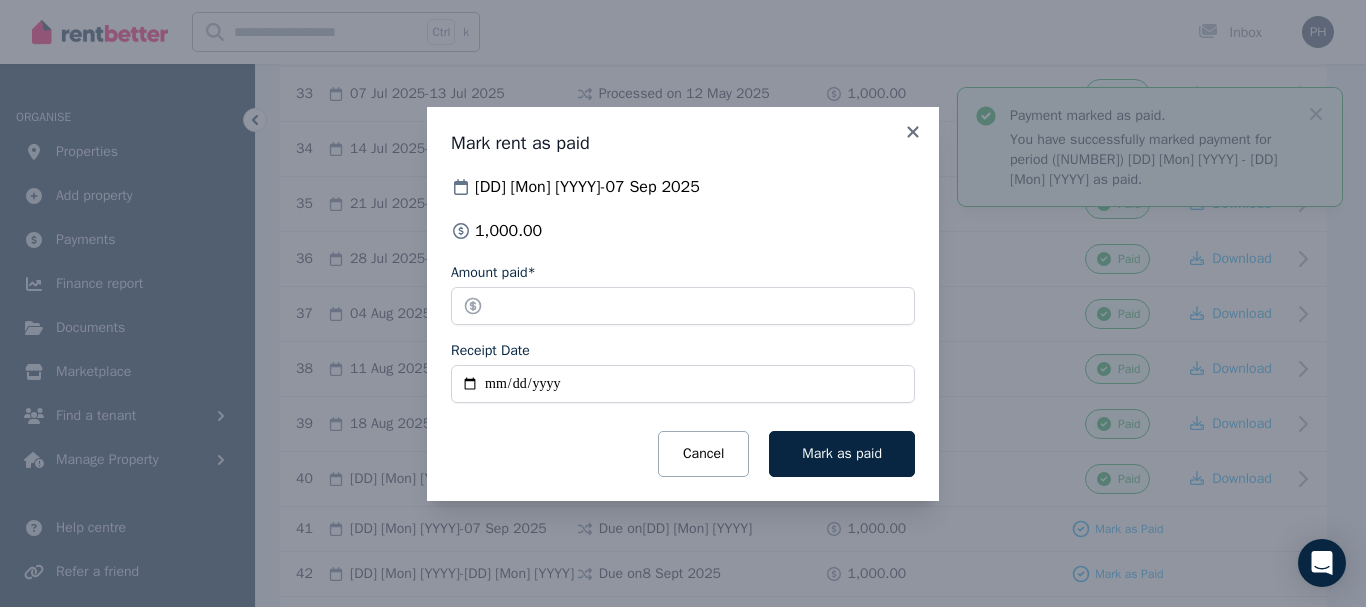 type on "**********" 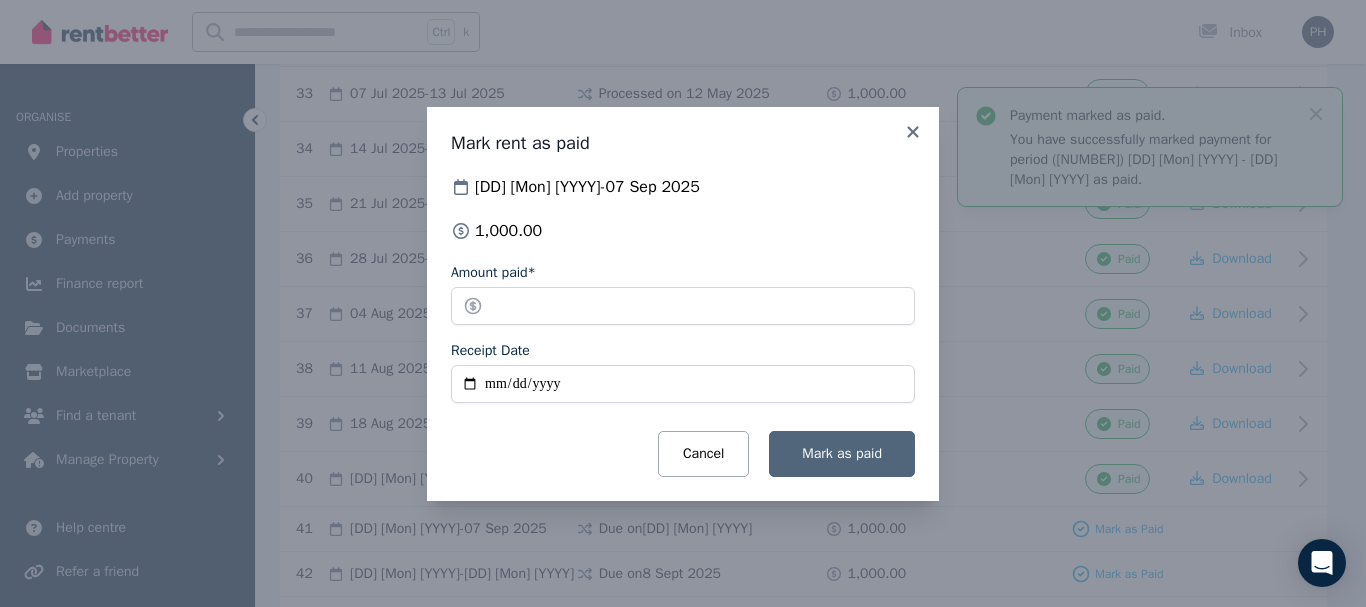 click on "Mark as paid" at bounding box center (842, 454) 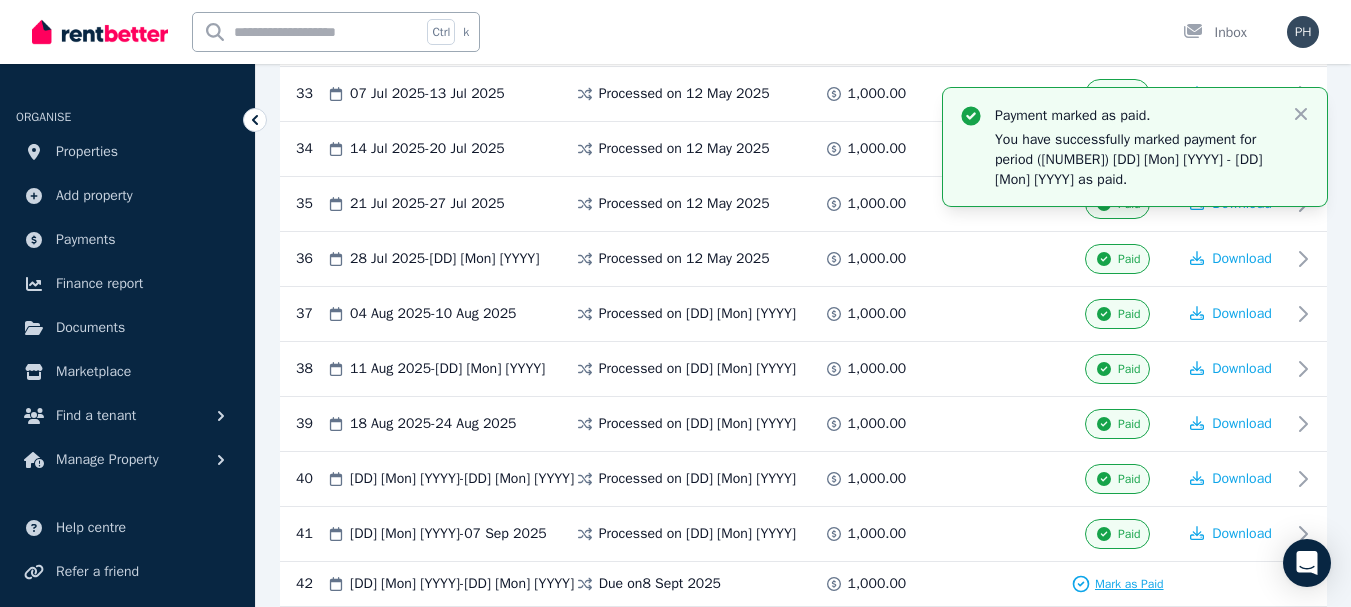 click on "Mark as Paid" at bounding box center [1129, 584] 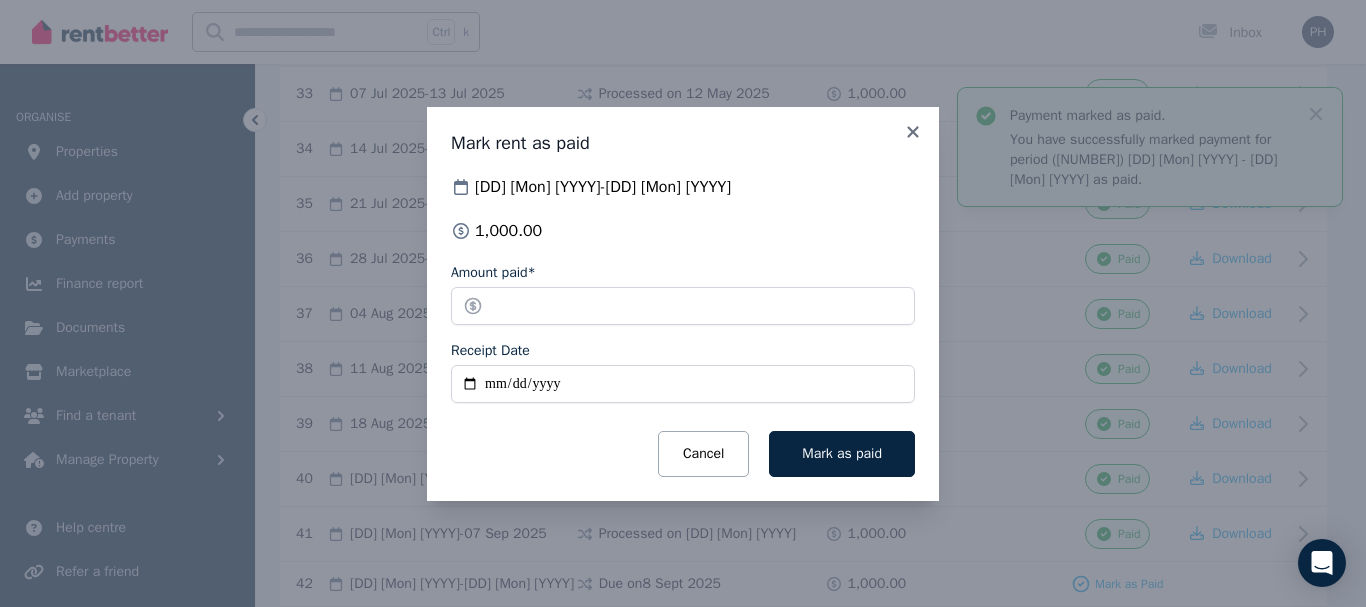 click on "Receipt Date" at bounding box center [683, 384] 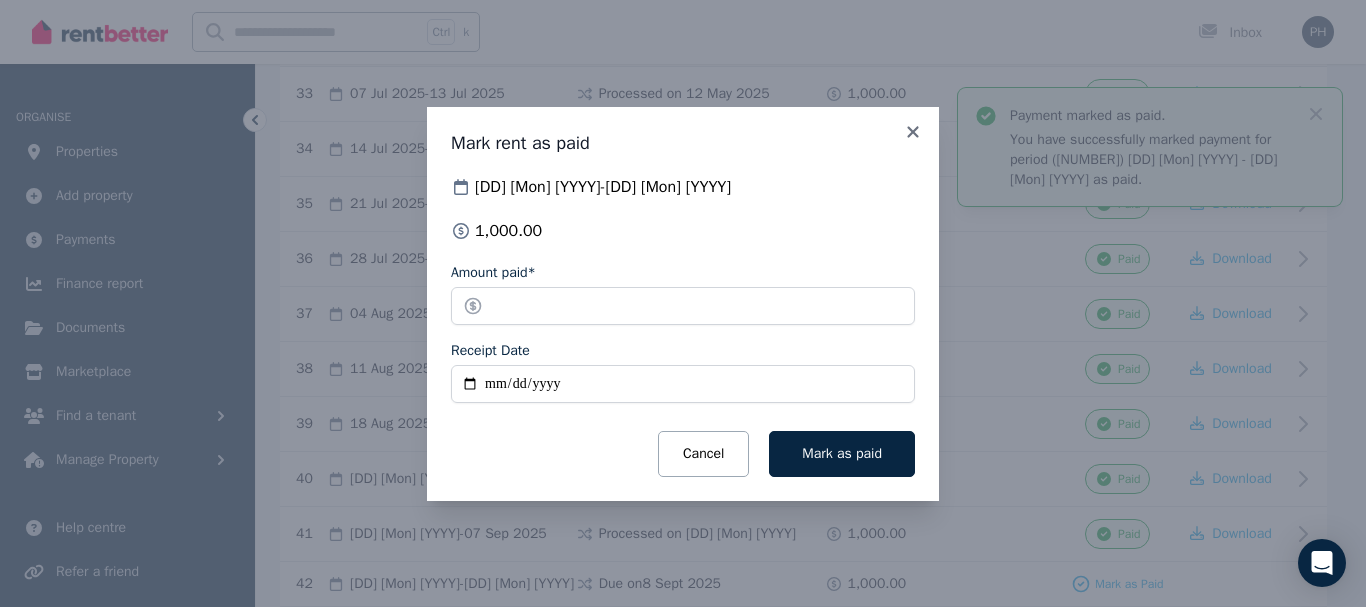 type on "**********" 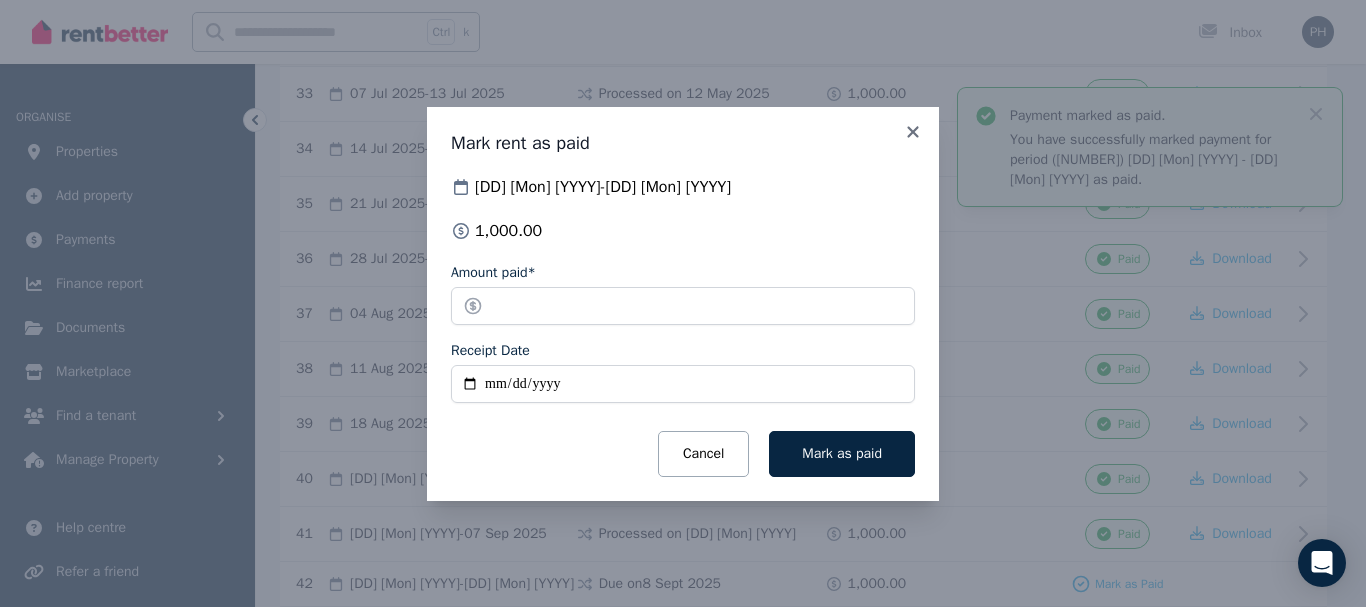 click on "Mark as paid" at bounding box center [842, 453] 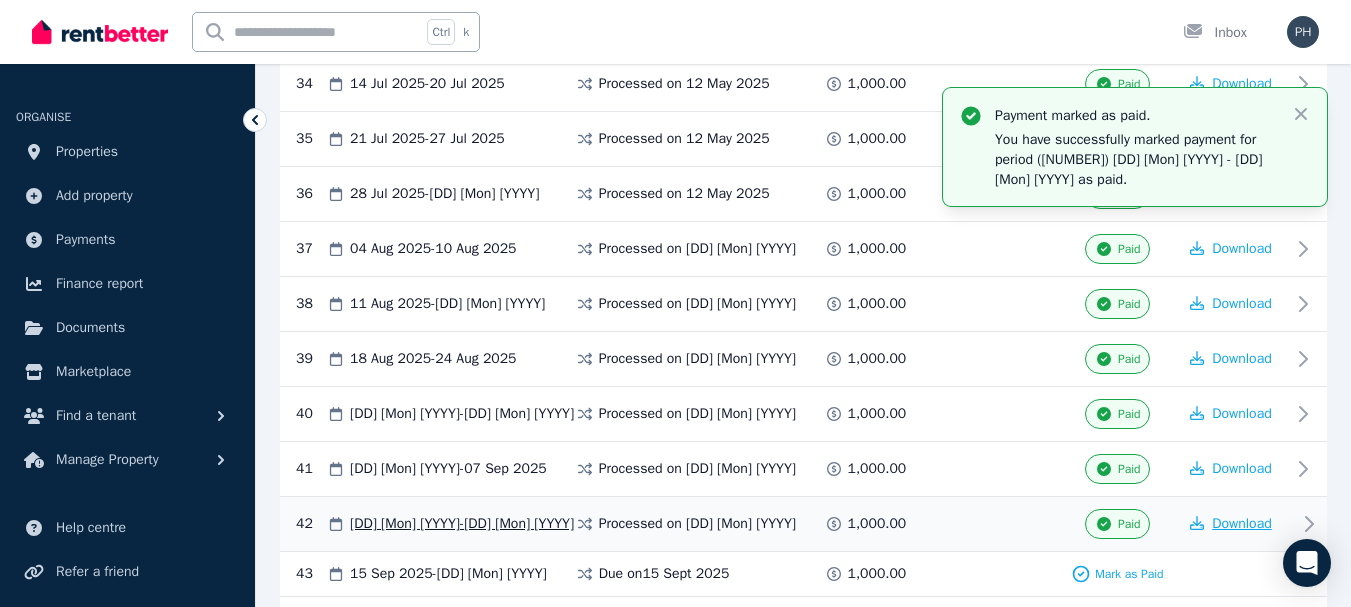 scroll, scrollTop: 2300, scrollLeft: 0, axis: vertical 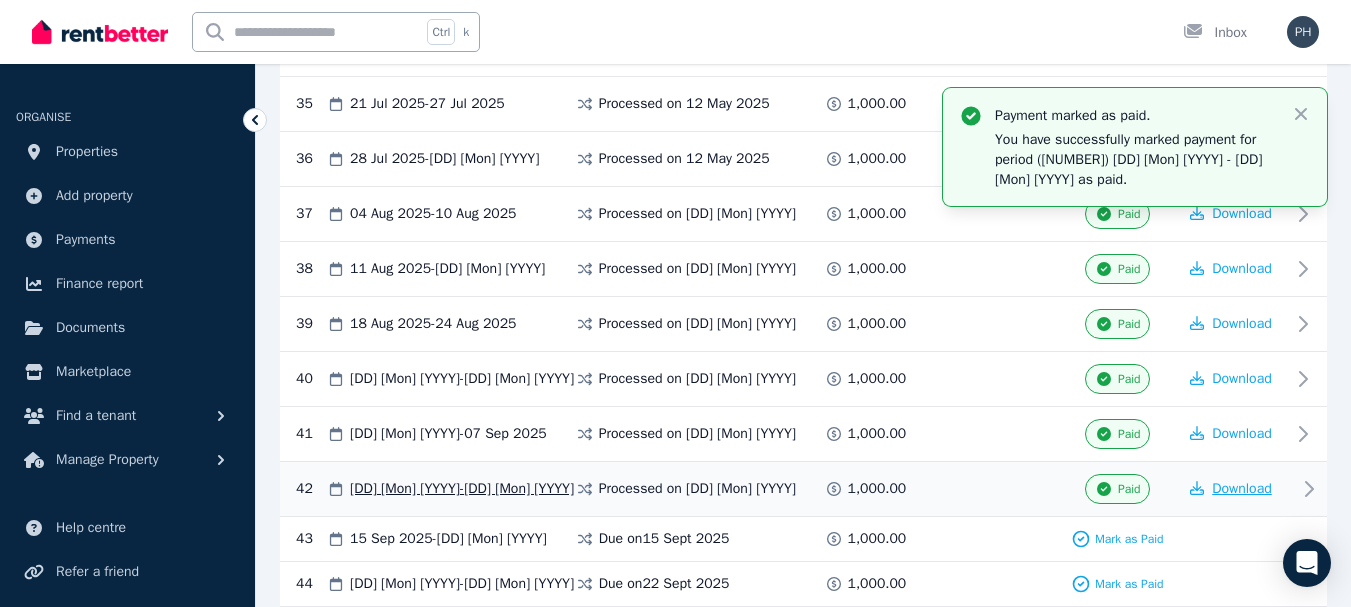 click on "Download" at bounding box center [1242, 488] 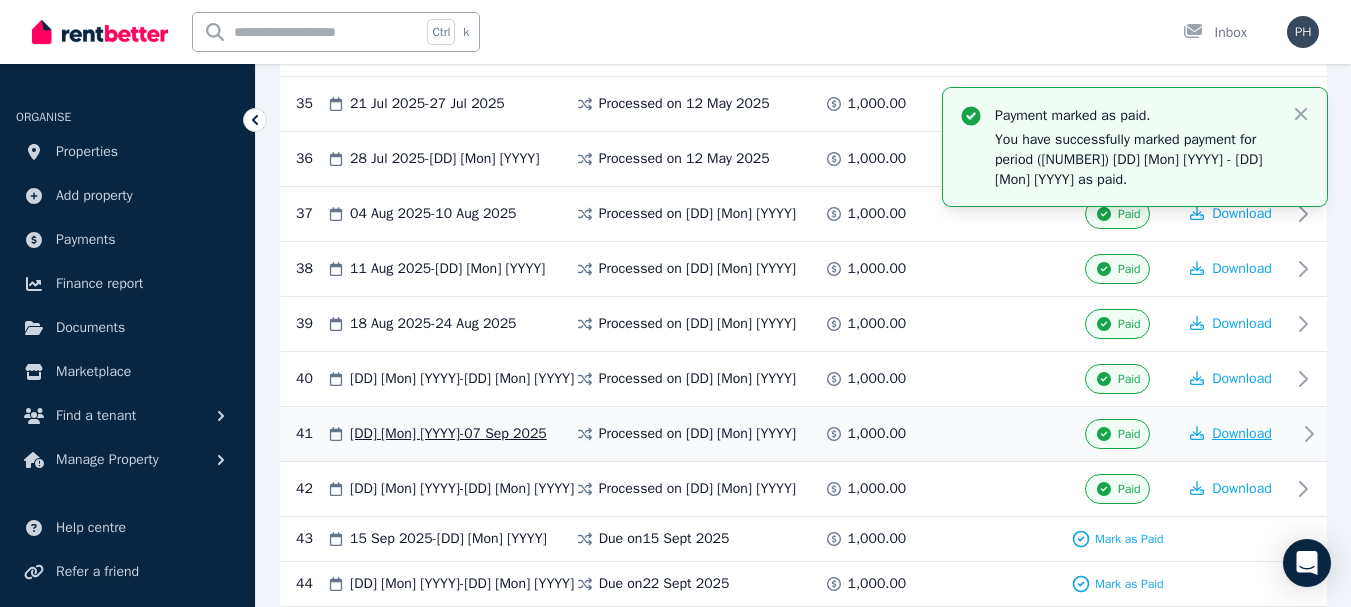 click on "Download" at bounding box center (1242, 433) 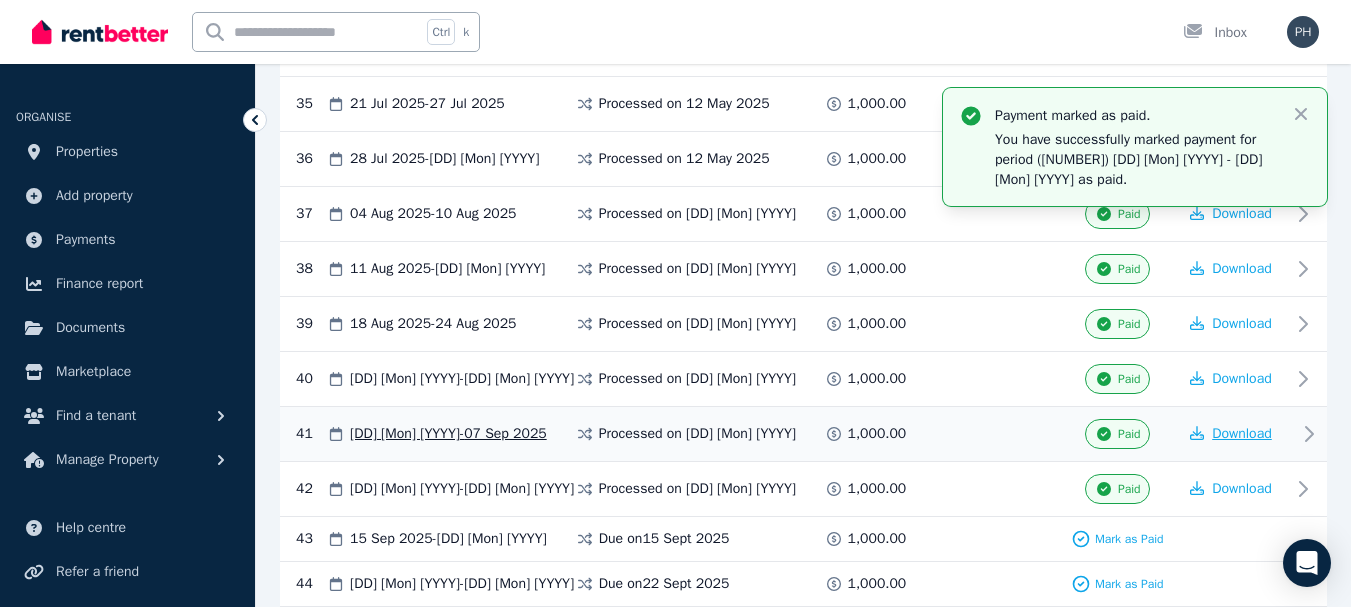 click on "Download" at bounding box center (1242, 433) 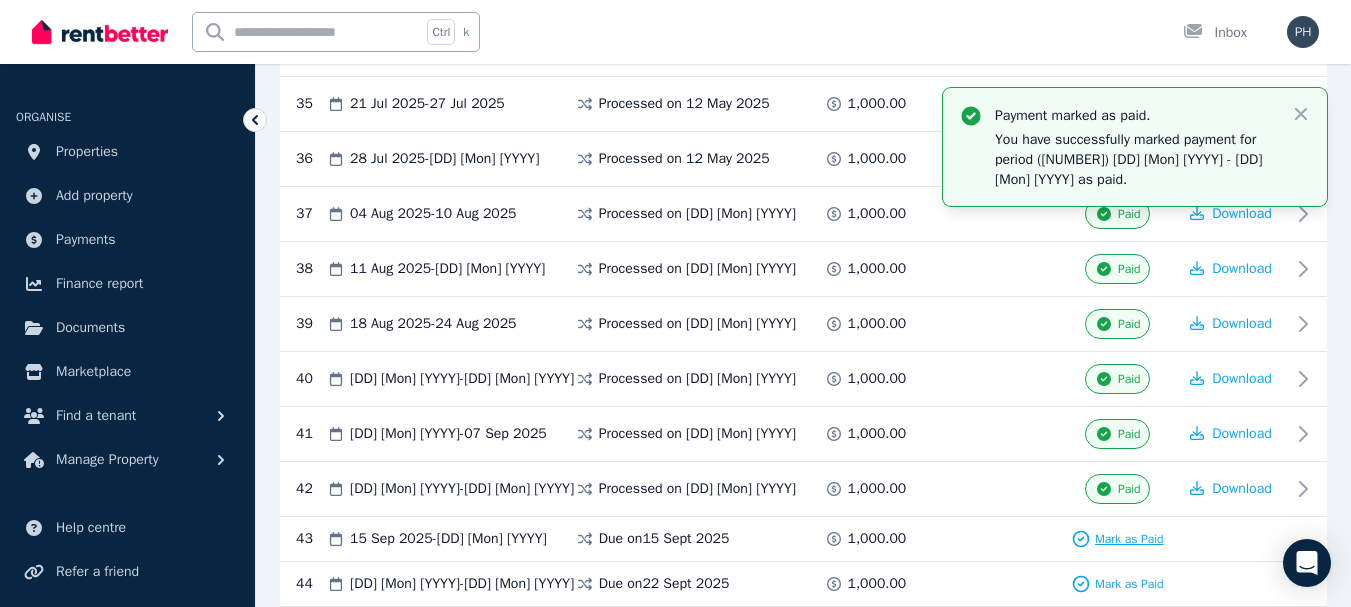 click on "Mark as Paid" at bounding box center (1129, 539) 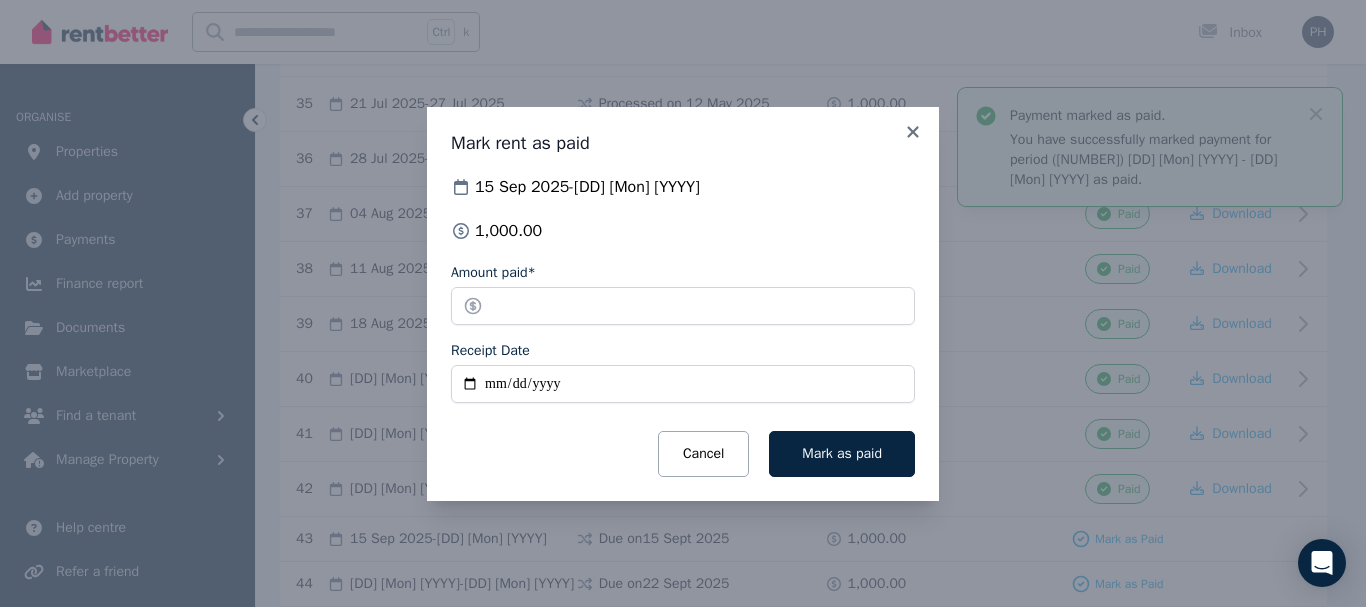 click on "Receipt Date" at bounding box center [683, 384] 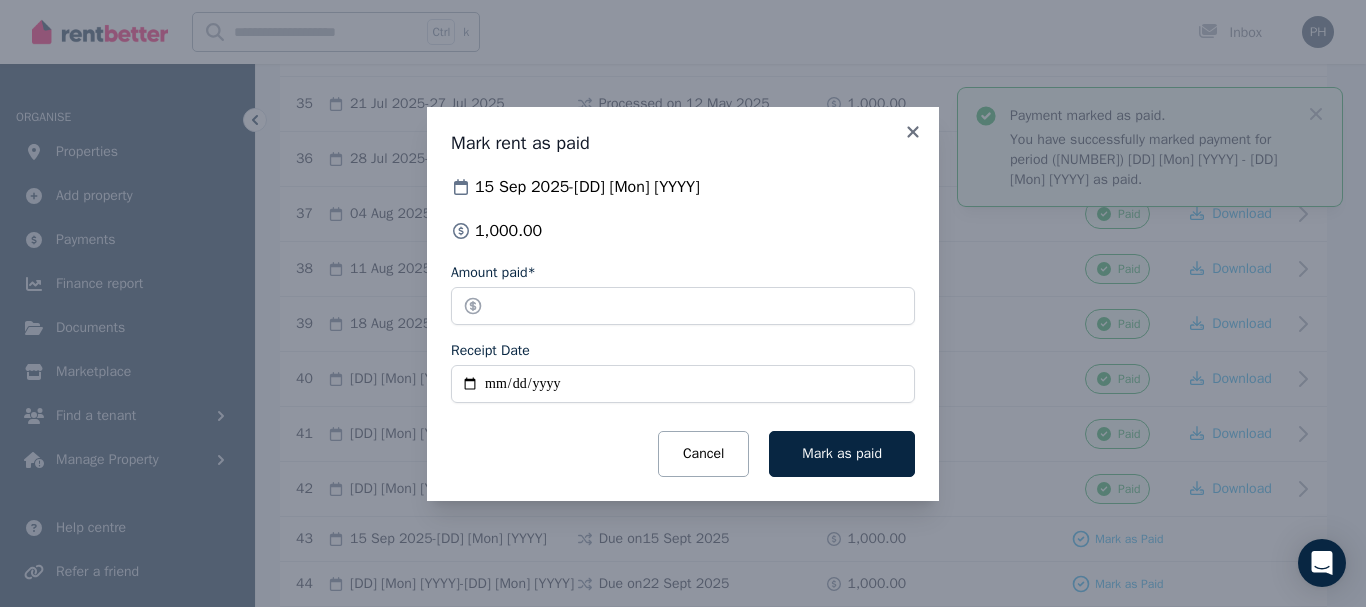 type on "**********" 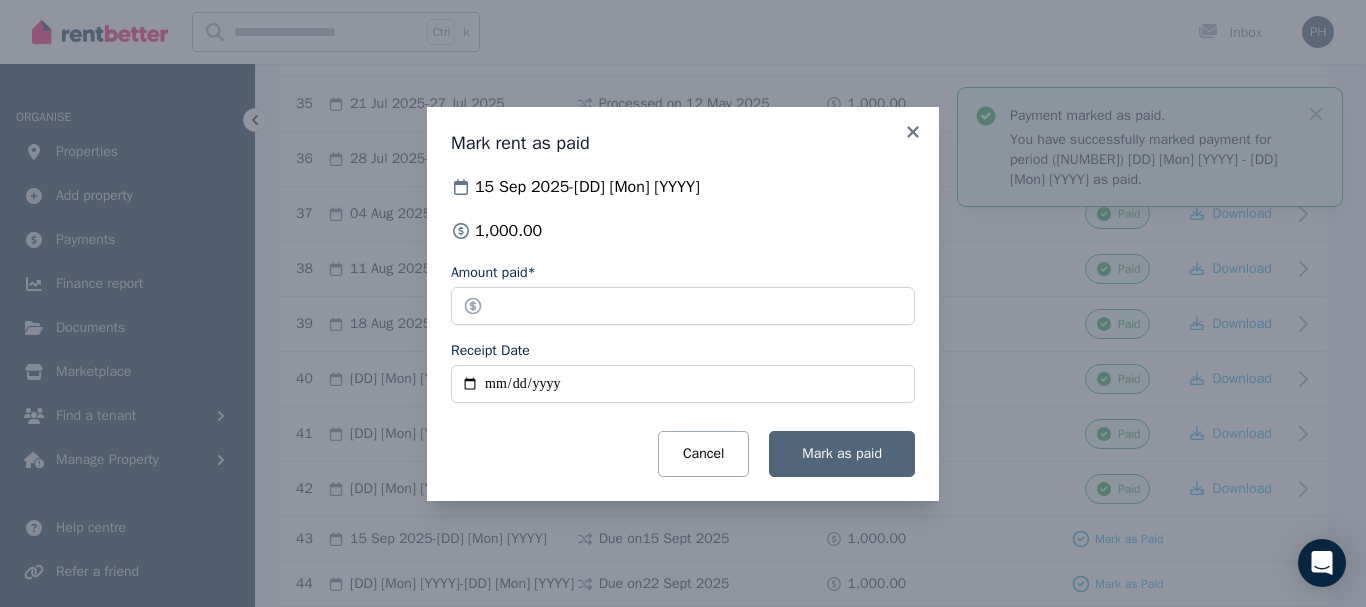 click on "Mark as paid" at bounding box center [842, 453] 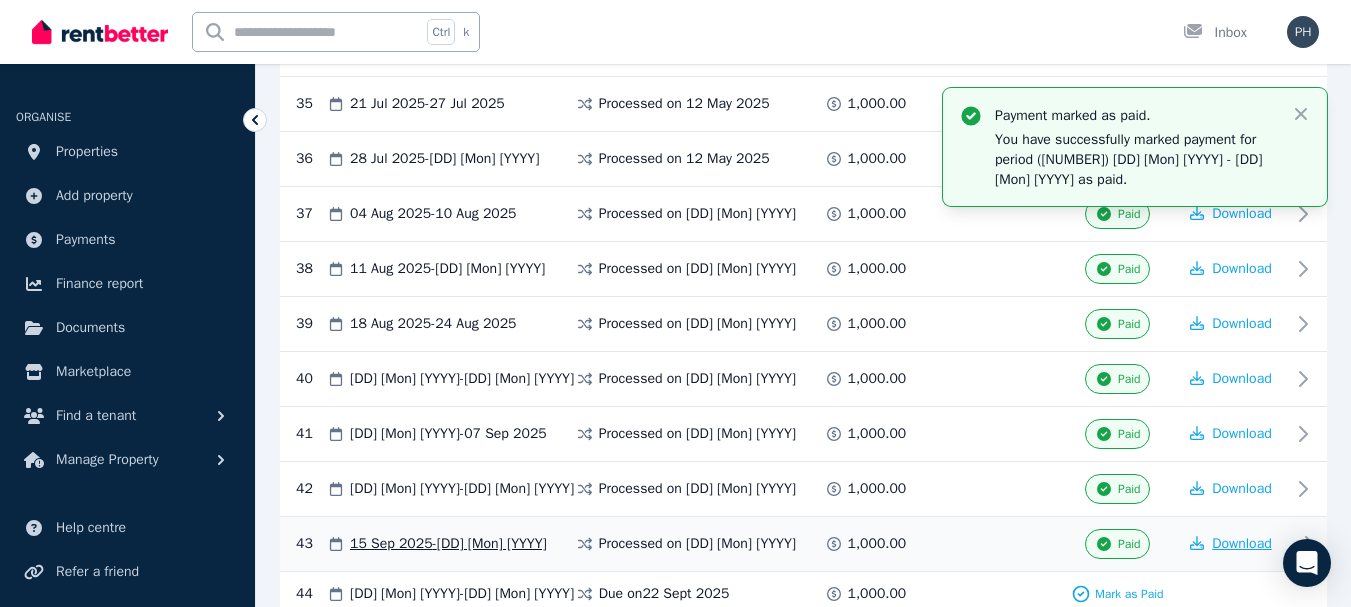 click on "Download" at bounding box center (1242, 543) 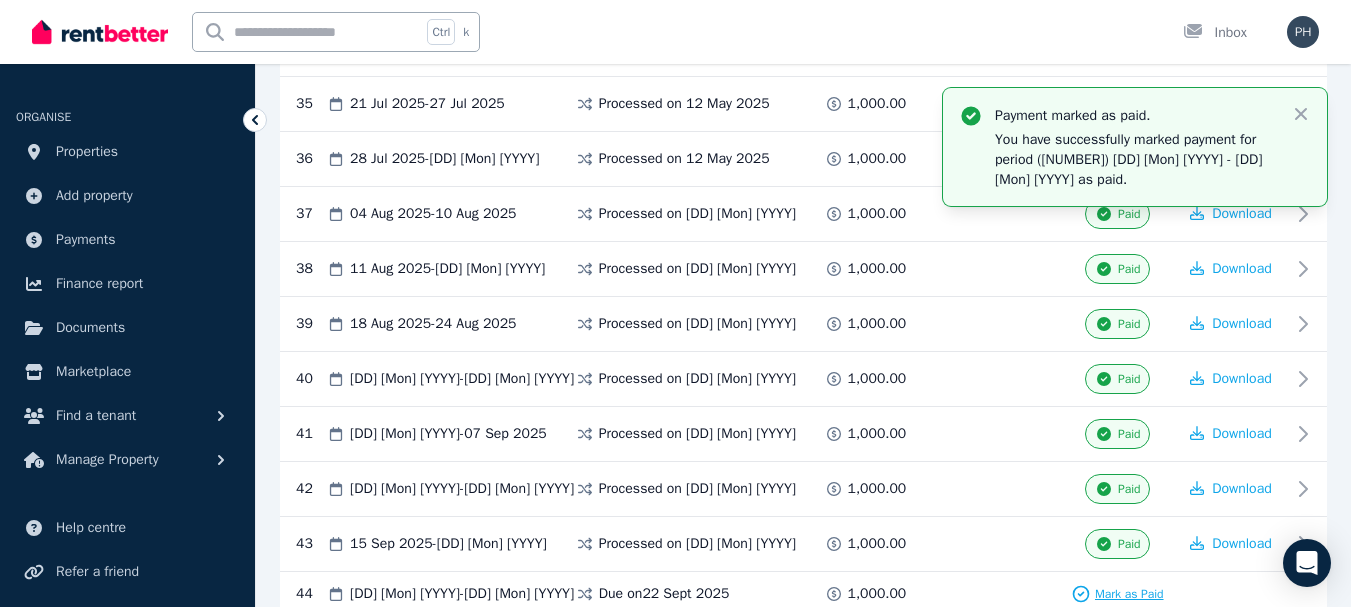click on "Mark as Paid" at bounding box center (1117, 594) 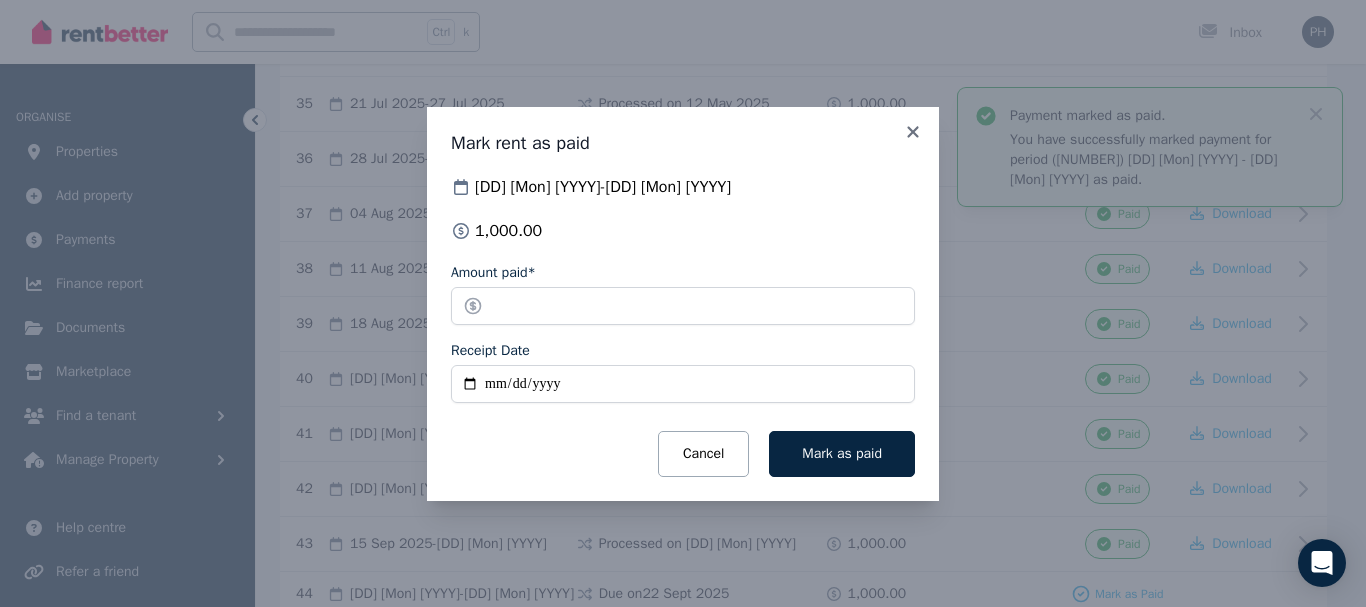 click on "Receipt Date" at bounding box center (683, 384) 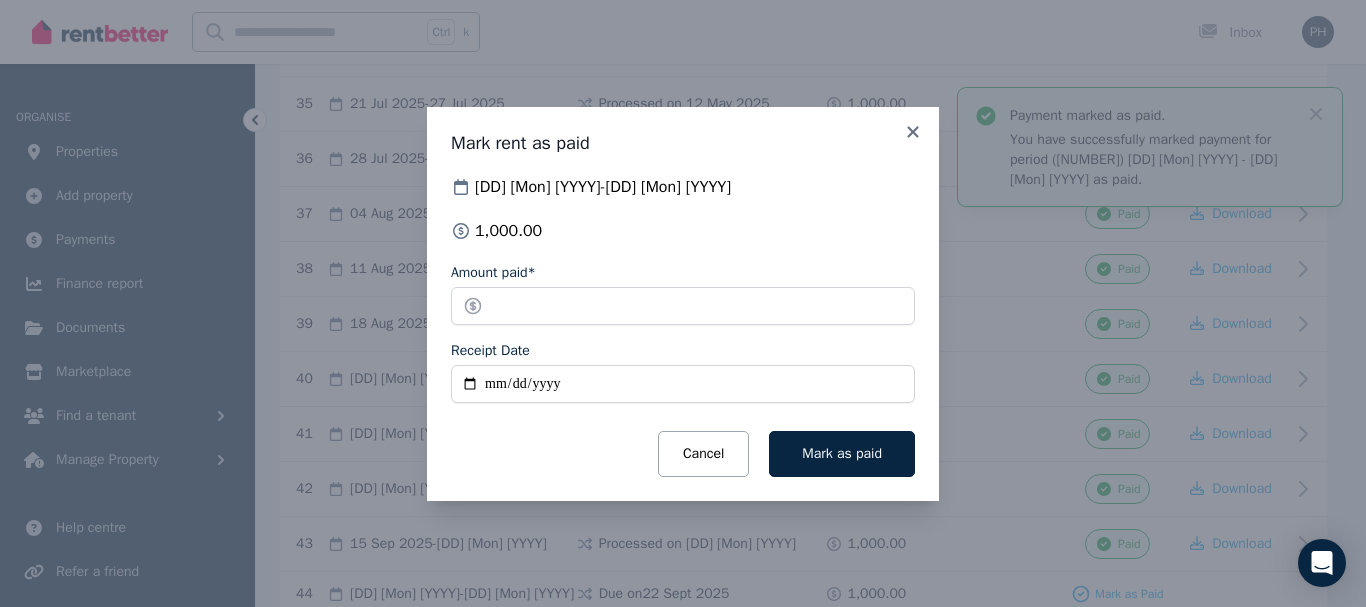type on "**********" 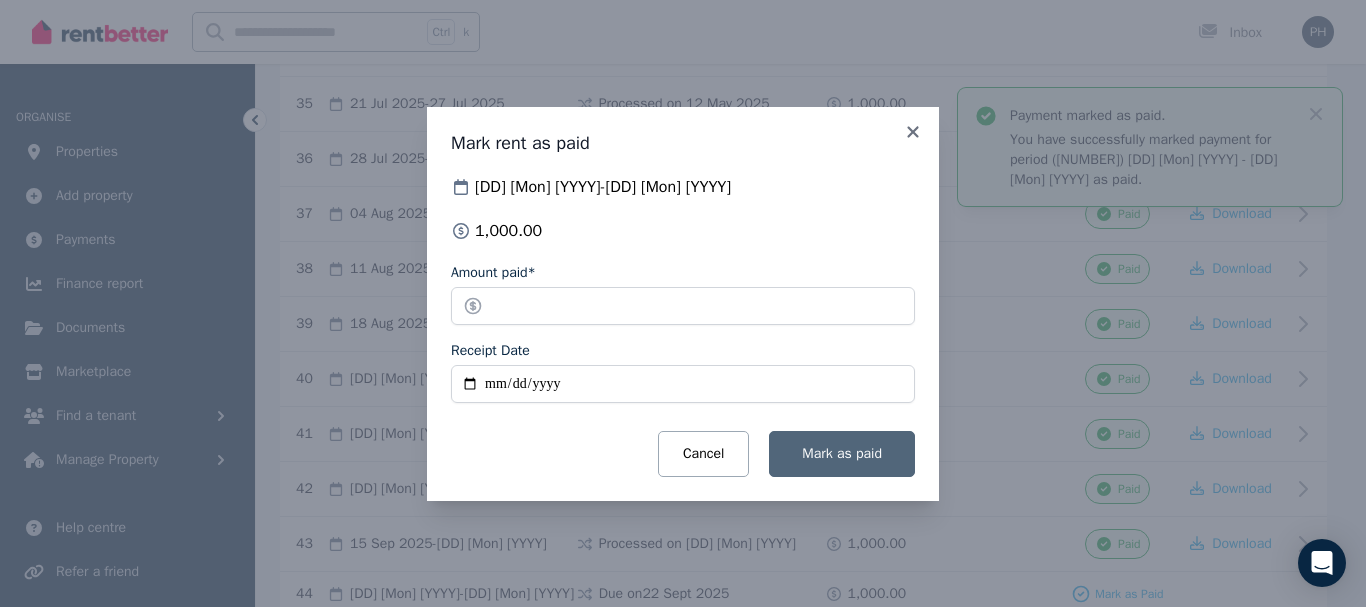 click on "Mark as paid" at bounding box center [842, 453] 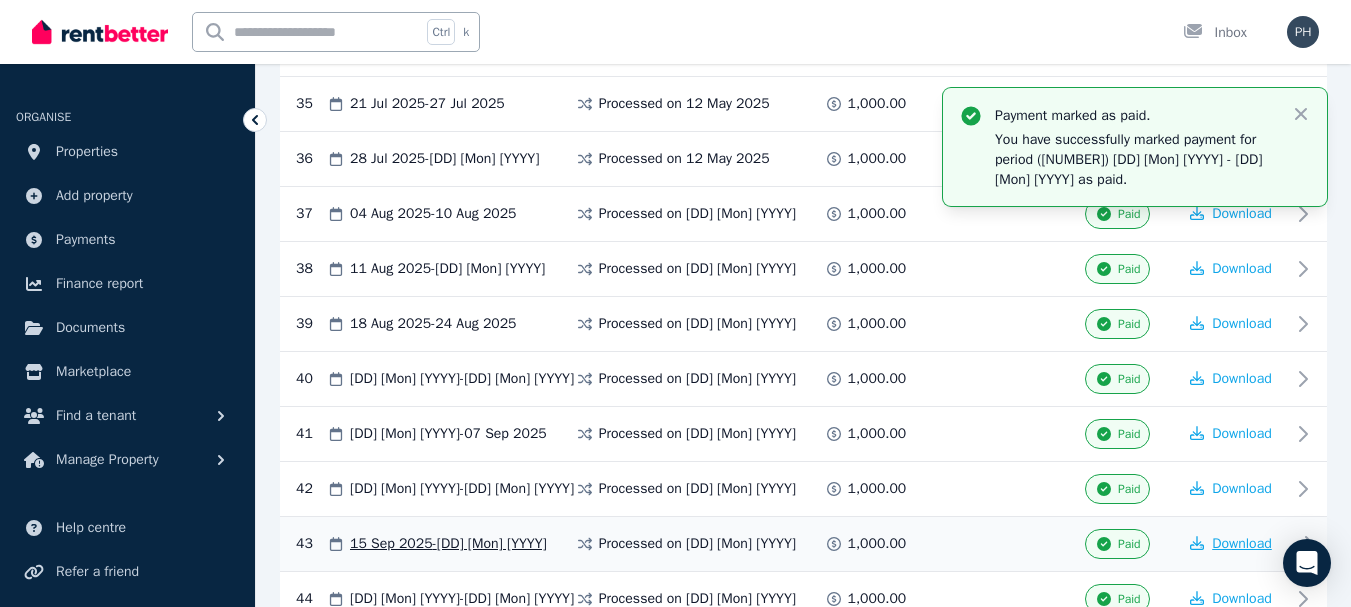 scroll, scrollTop: 2400, scrollLeft: 0, axis: vertical 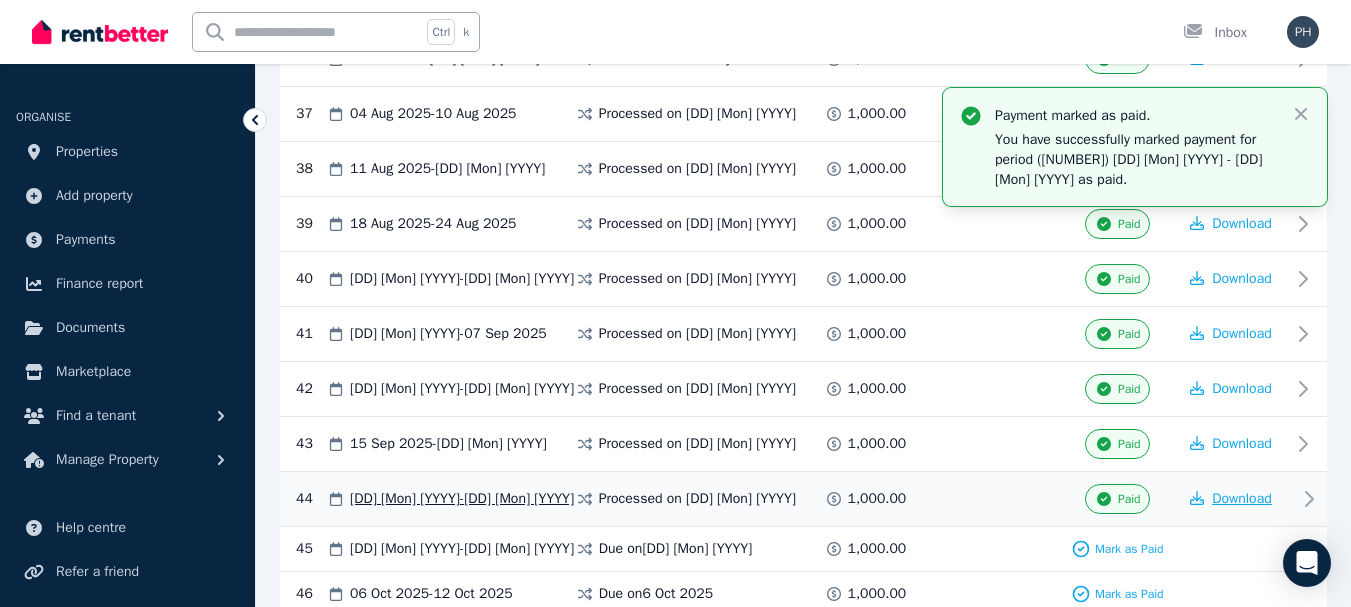 click on "Download" at bounding box center (1242, 498) 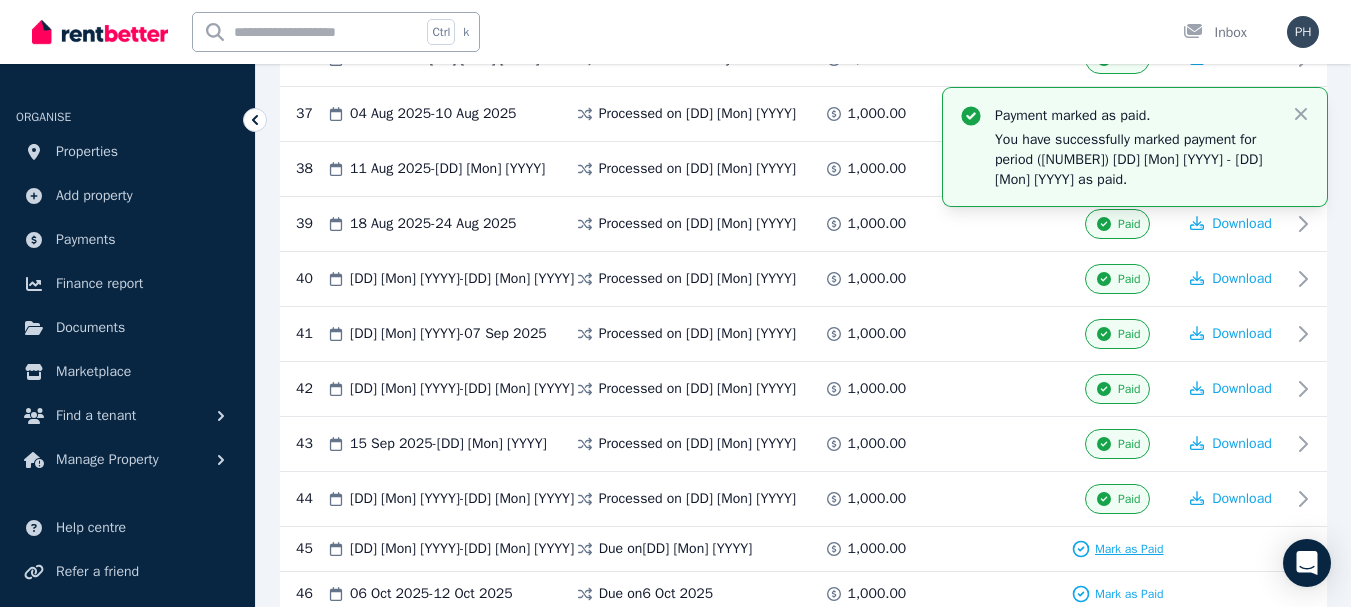 click on "Mark as Paid" at bounding box center (1129, 549) 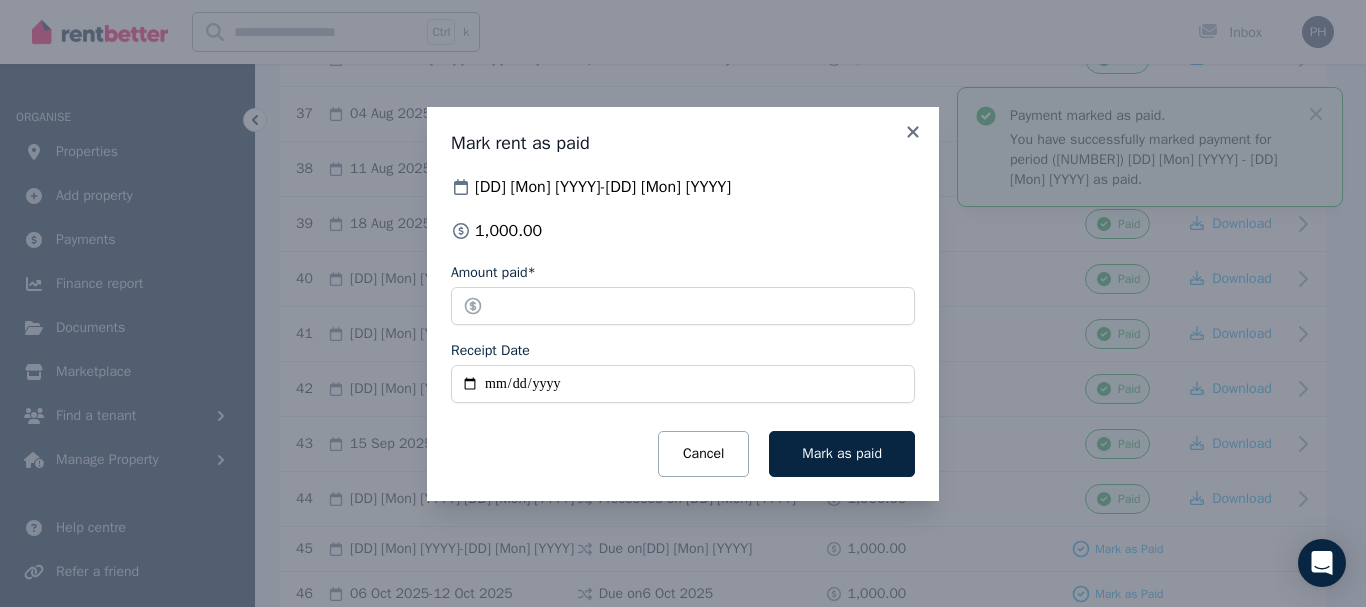 click on "Receipt Date" at bounding box center (683, 384) 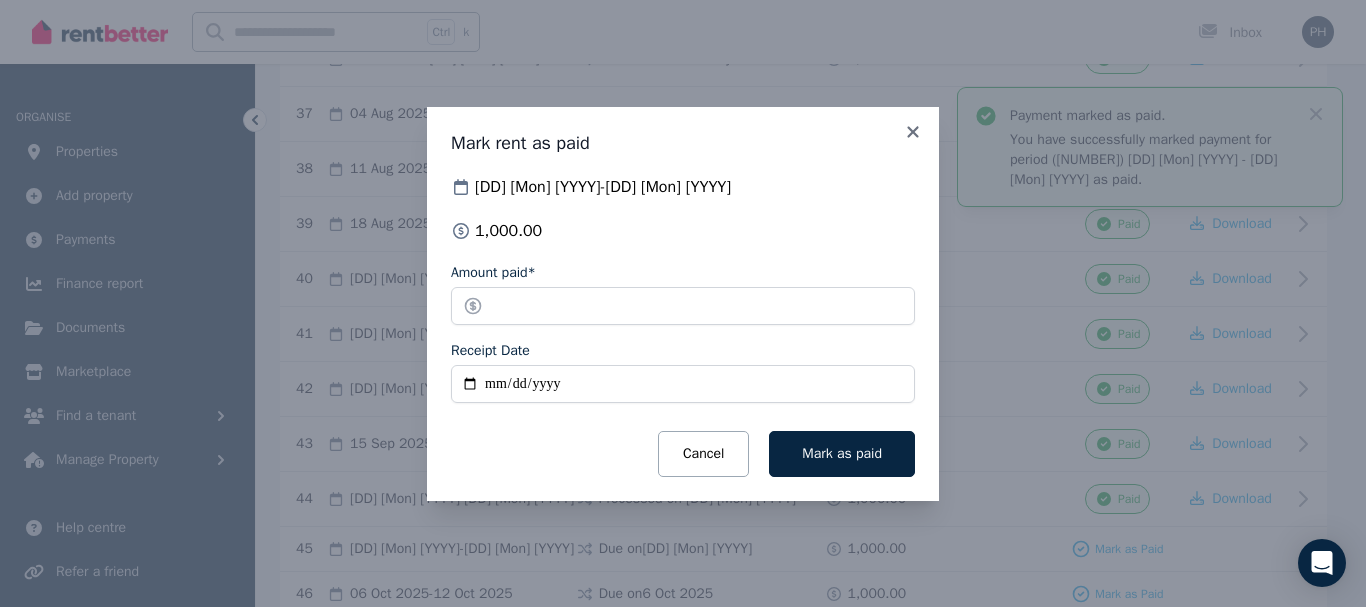 type on "**********" 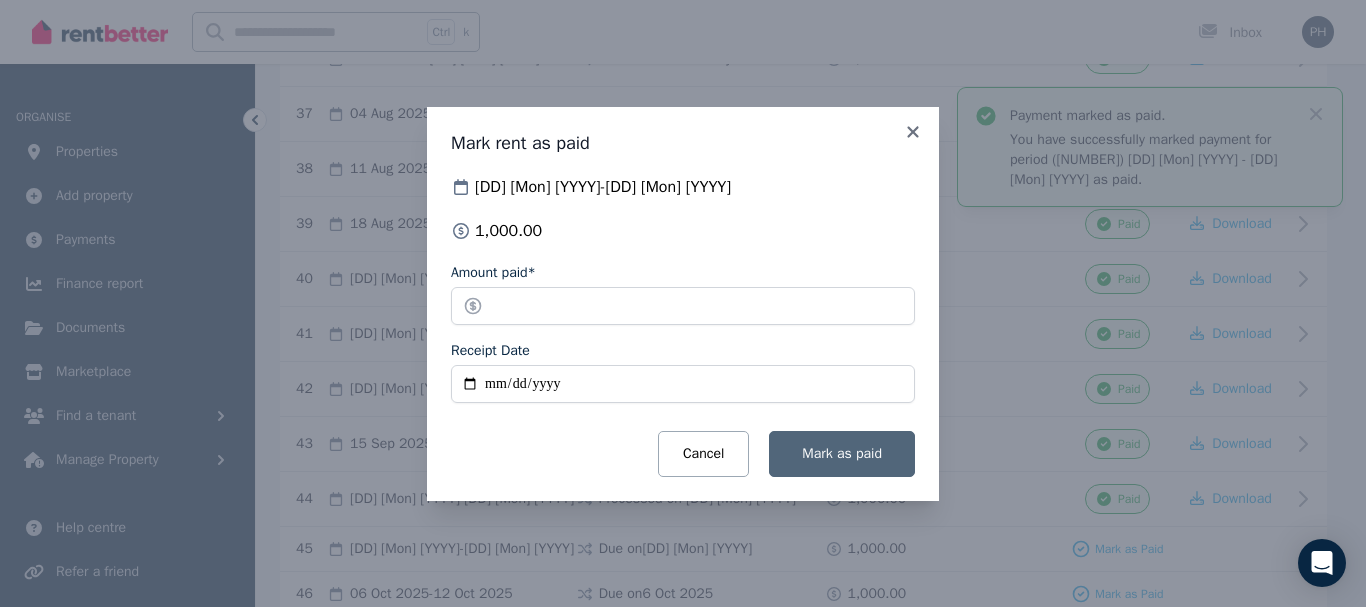 click on "Mark as paid" at bounding box center [842, 454] 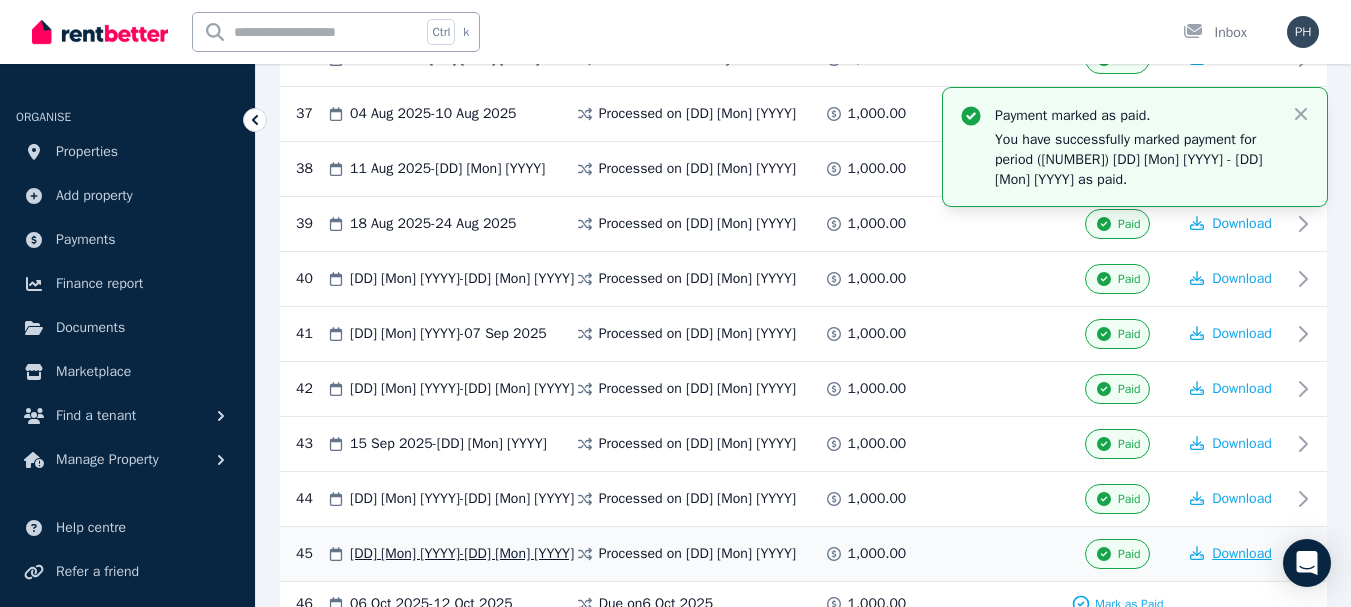 click on "Download" at bounding box center [1242, 553] 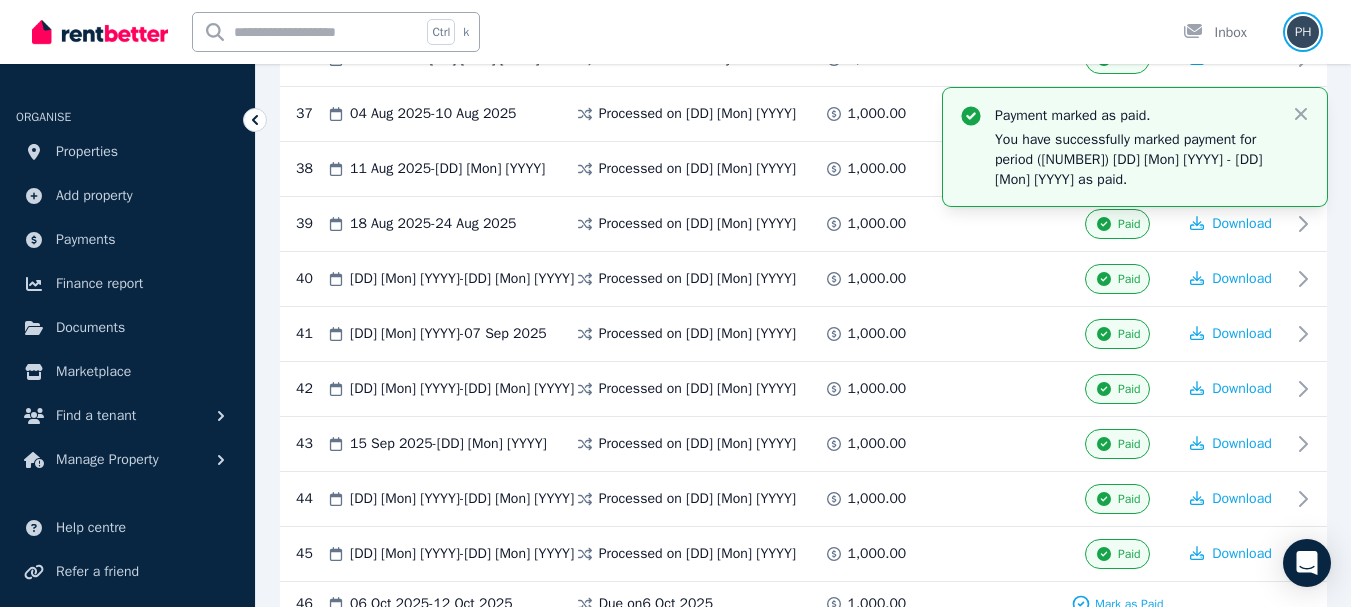 click at bounding box center [1303, 32] 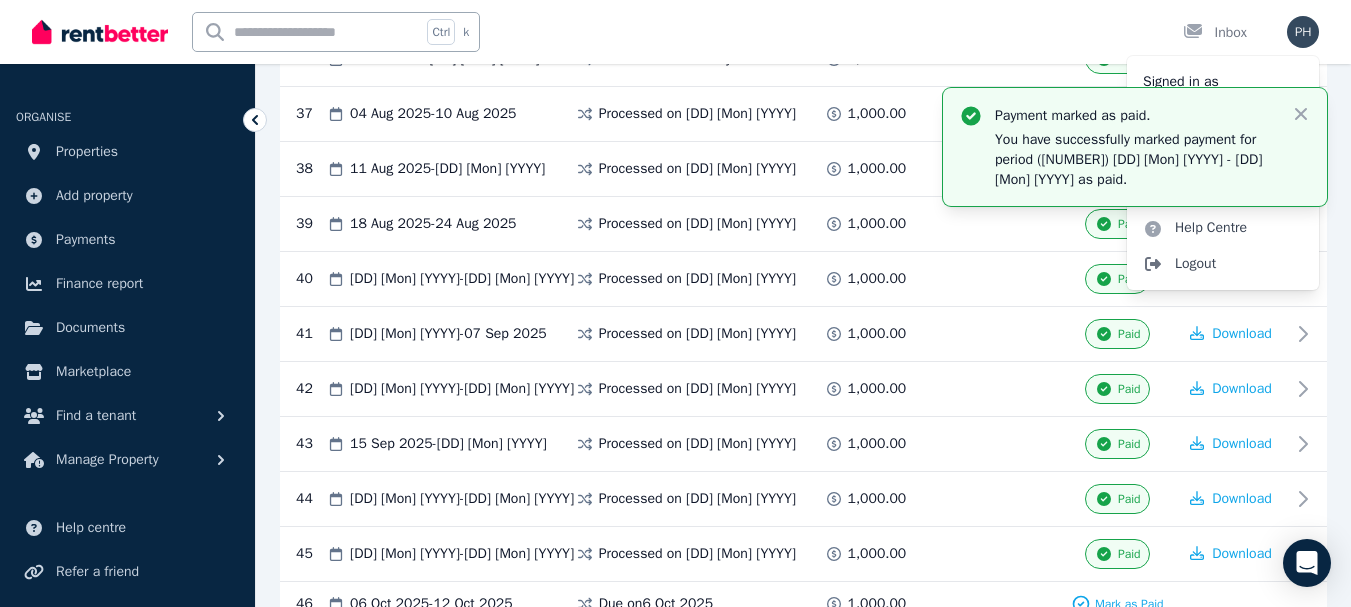 click on "Logout" at bounding box center (1223, 264) 